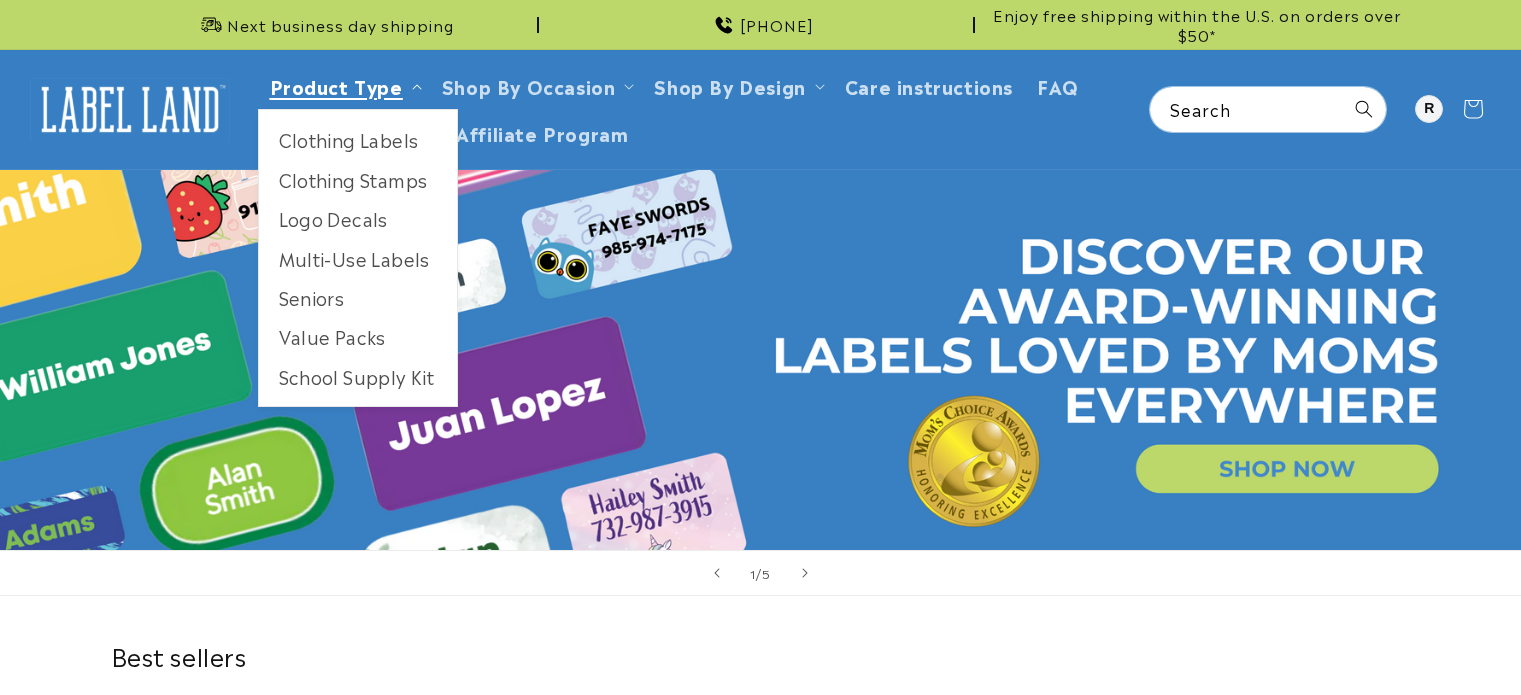 scroll, scrollTop: 0, scrollLeft: 0, axis: both 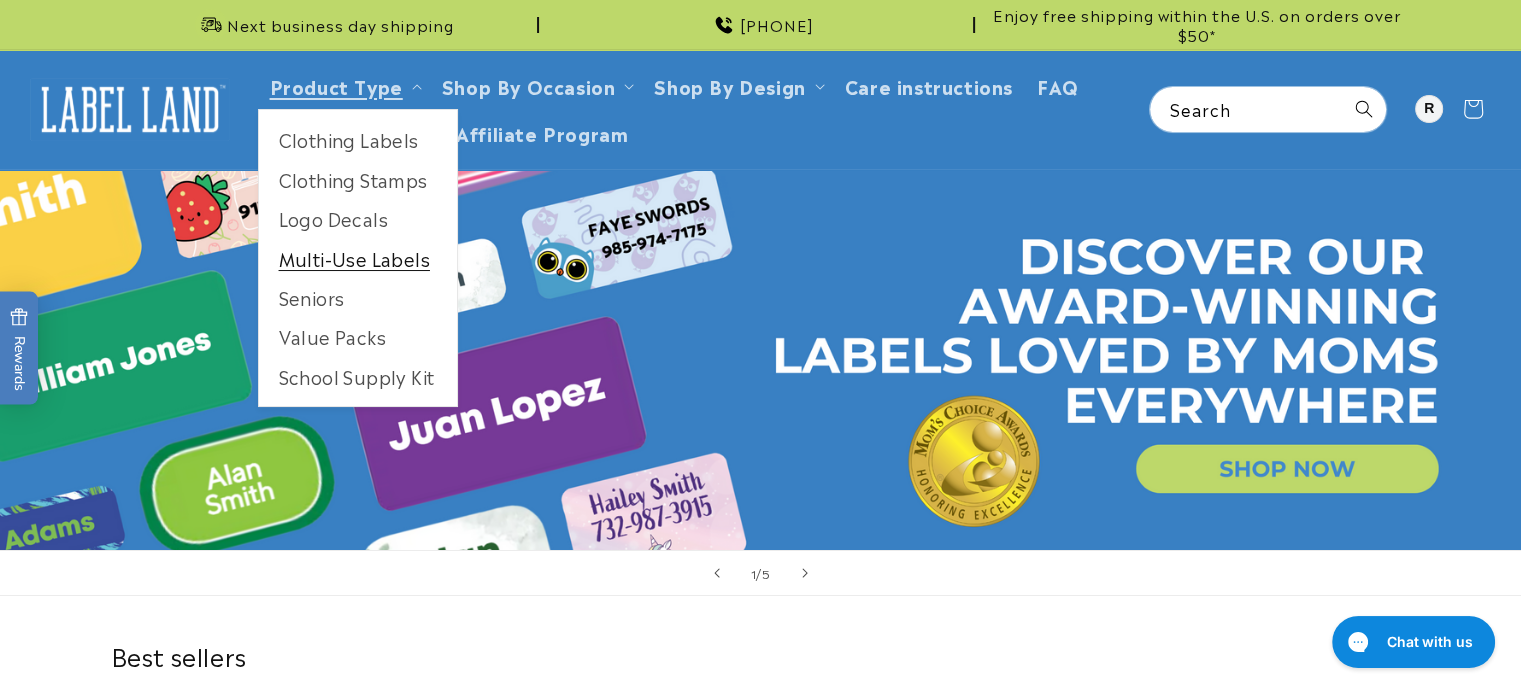 click on "Multi-Use Labels" at bounding box center [358, 258] 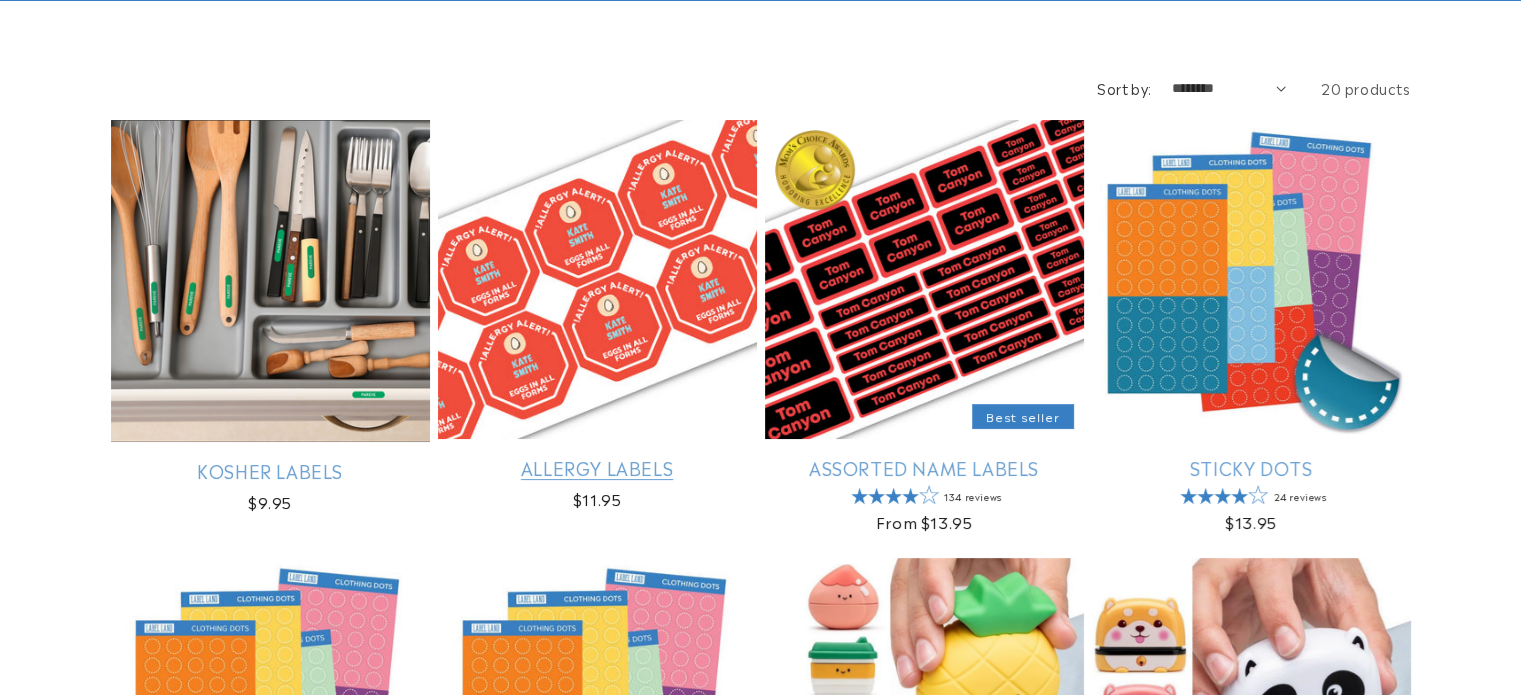 scroll, scrollTop: 300, scrollLeft: 0, axis: vertical 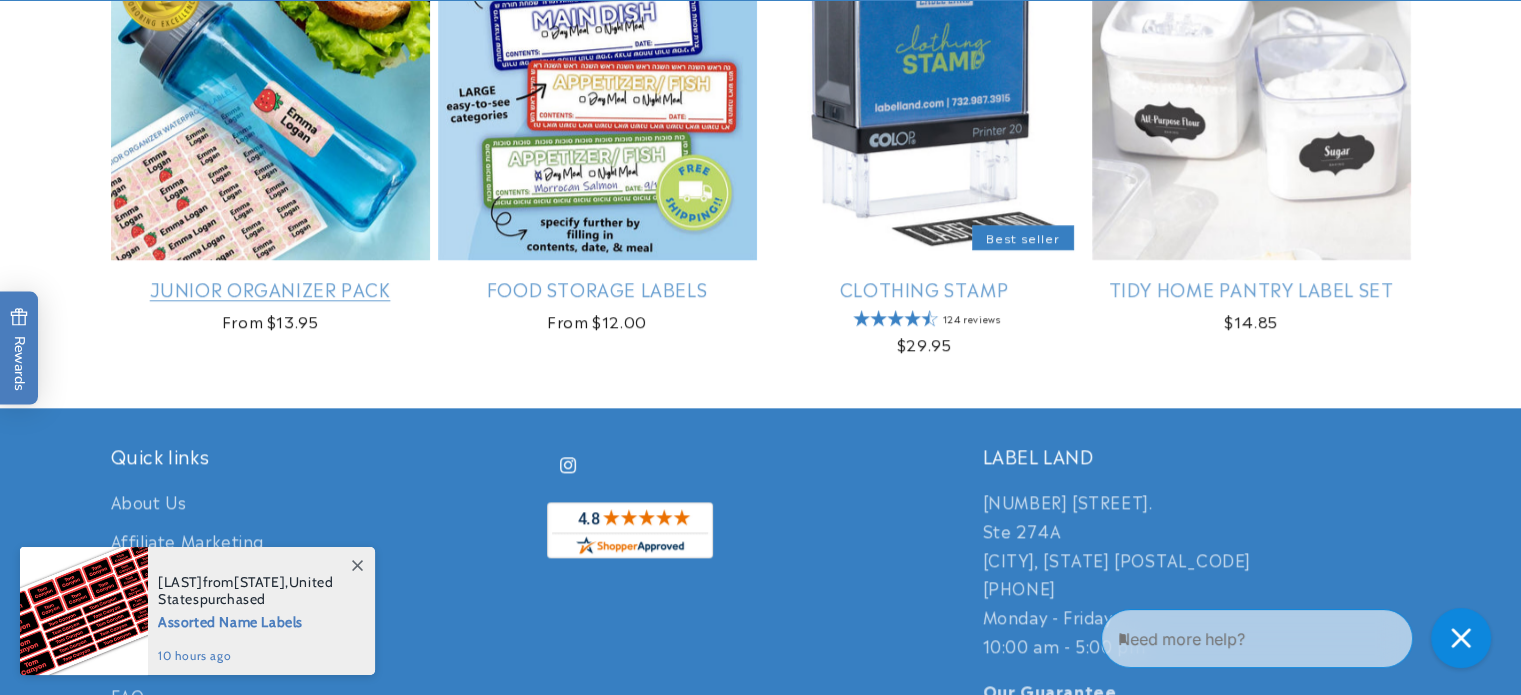 click on "Junior Organizer Pack" at bounding box center [270, 288] 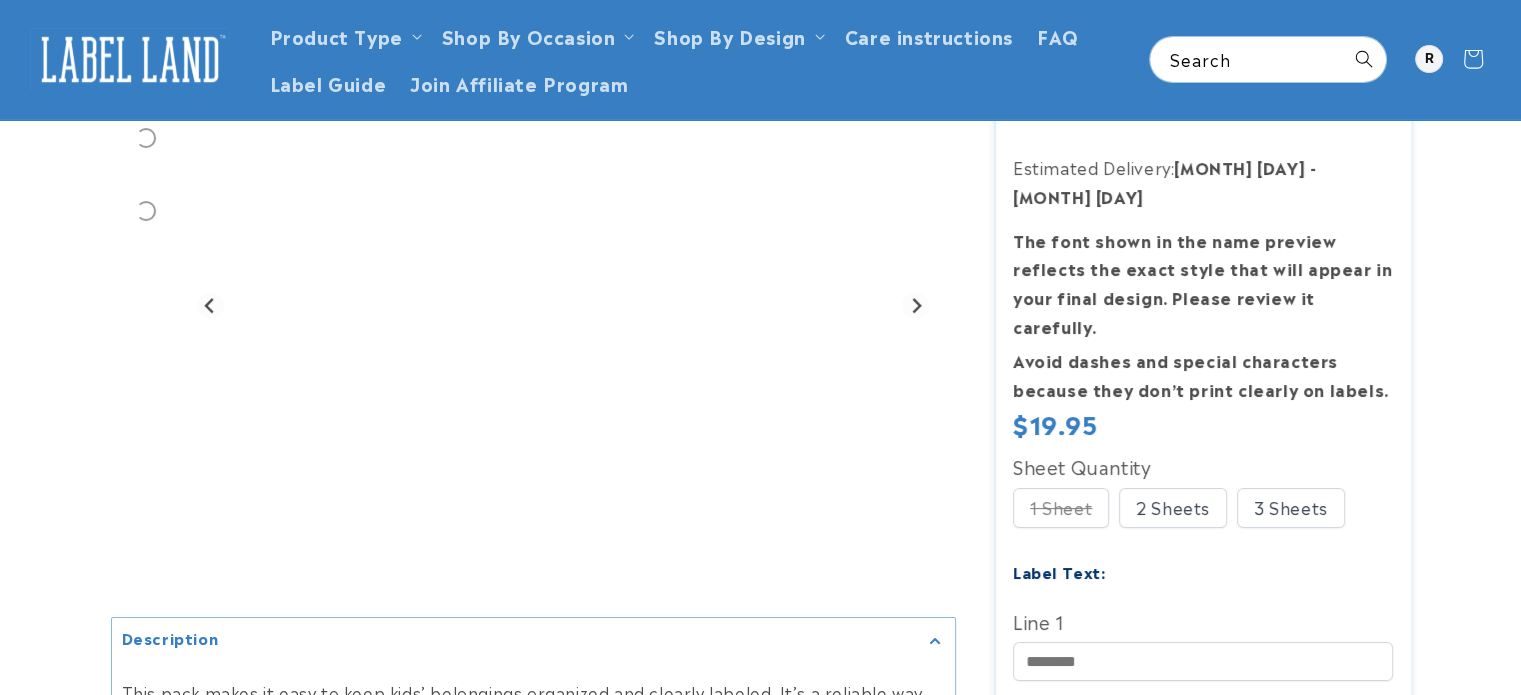 scroll, scrollTop: 100, scrollLeft: 0, axis: vertical 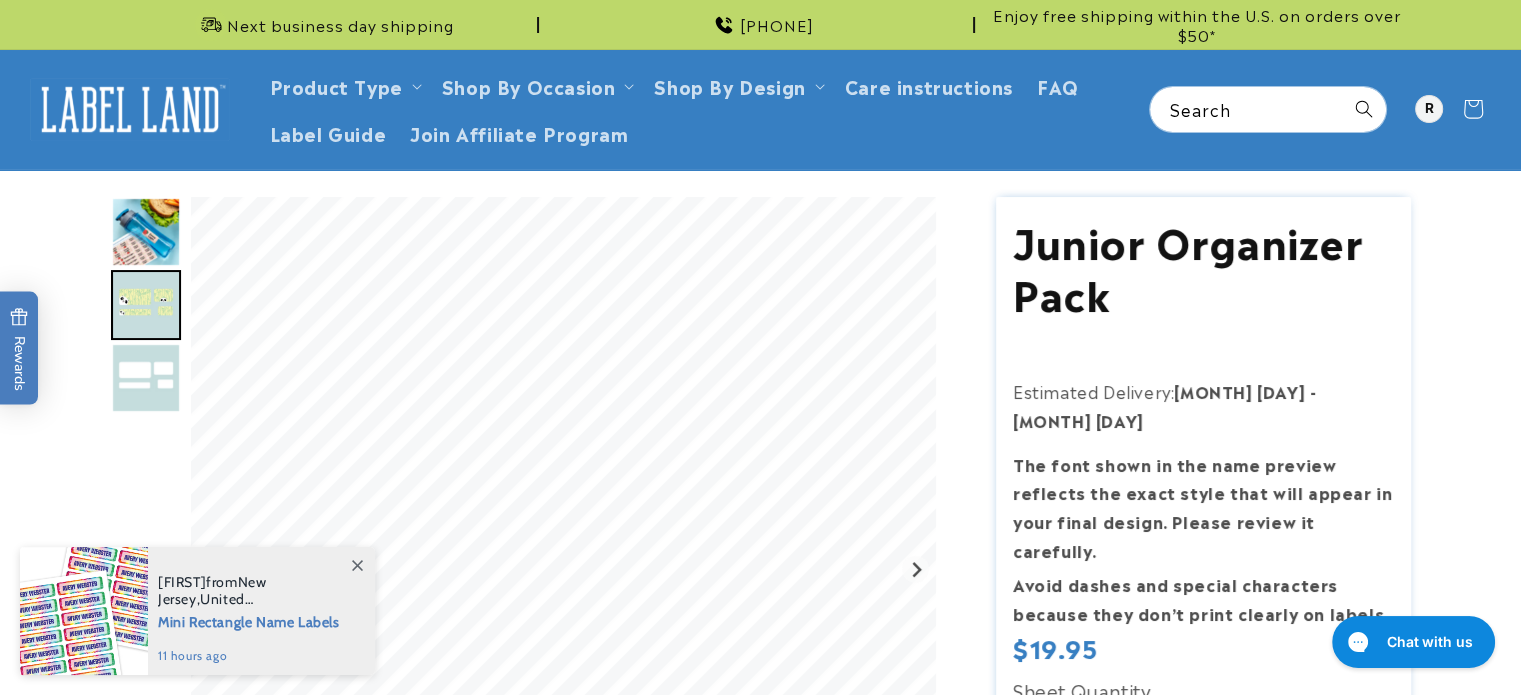 click at bounding box center [146, 232] 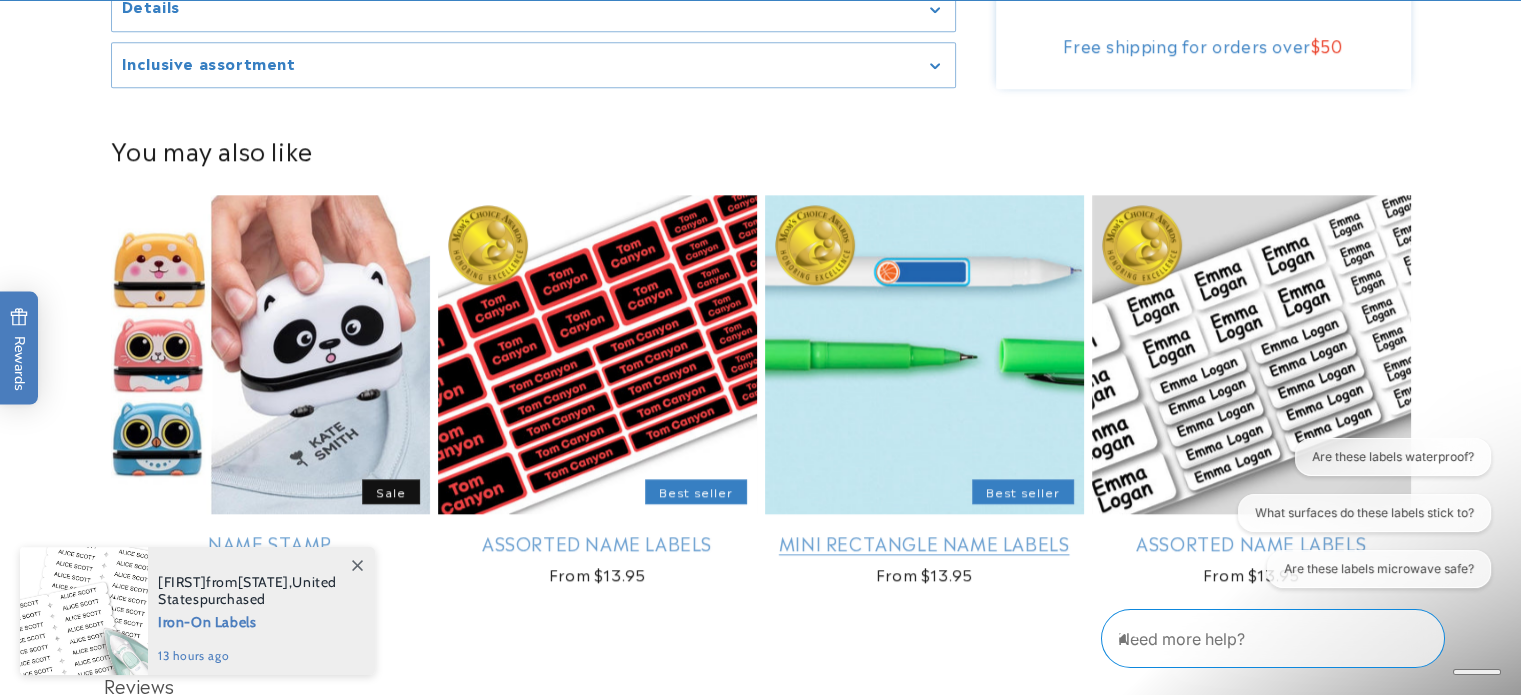 scroll, scrollTop: 1900, scrollLeft: 0, axis: vertical 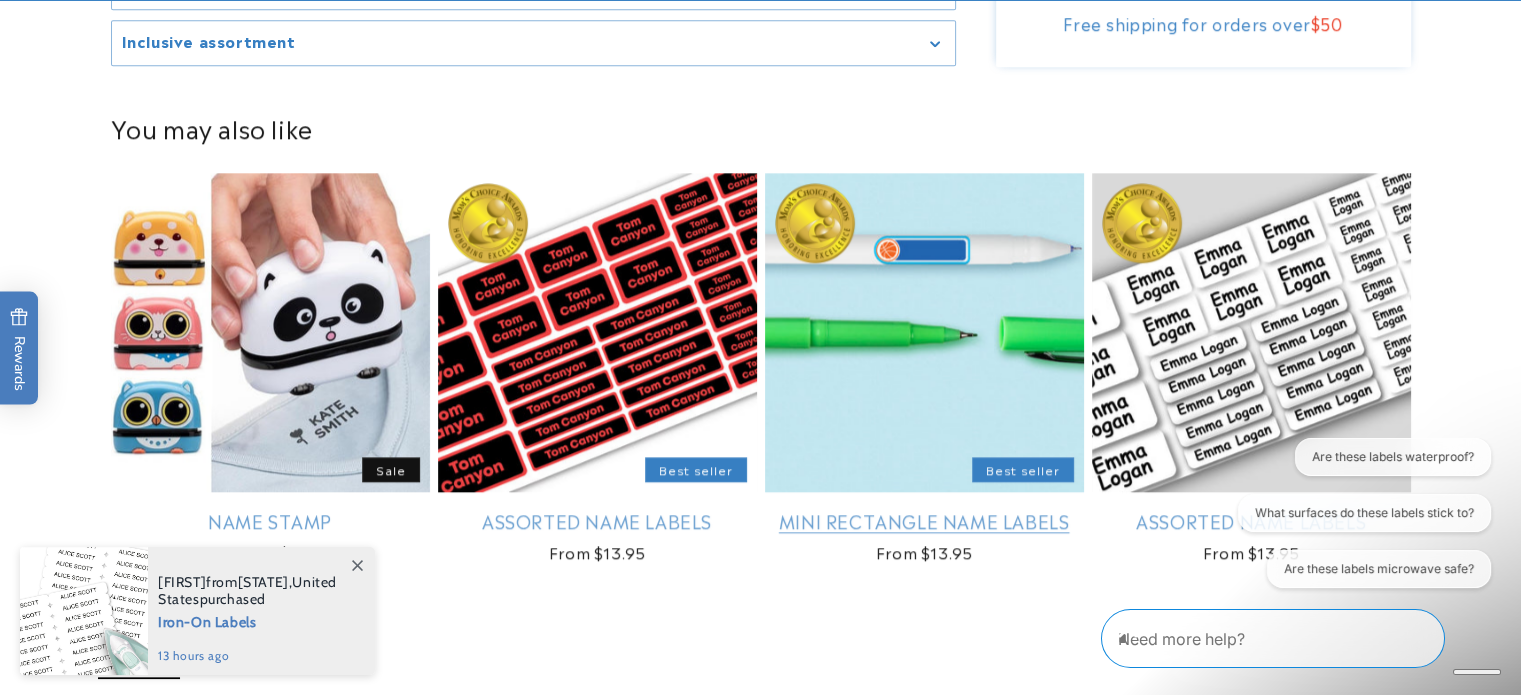 click on "Mini Rectangle Name Labels" at bounding box center (924, 520) 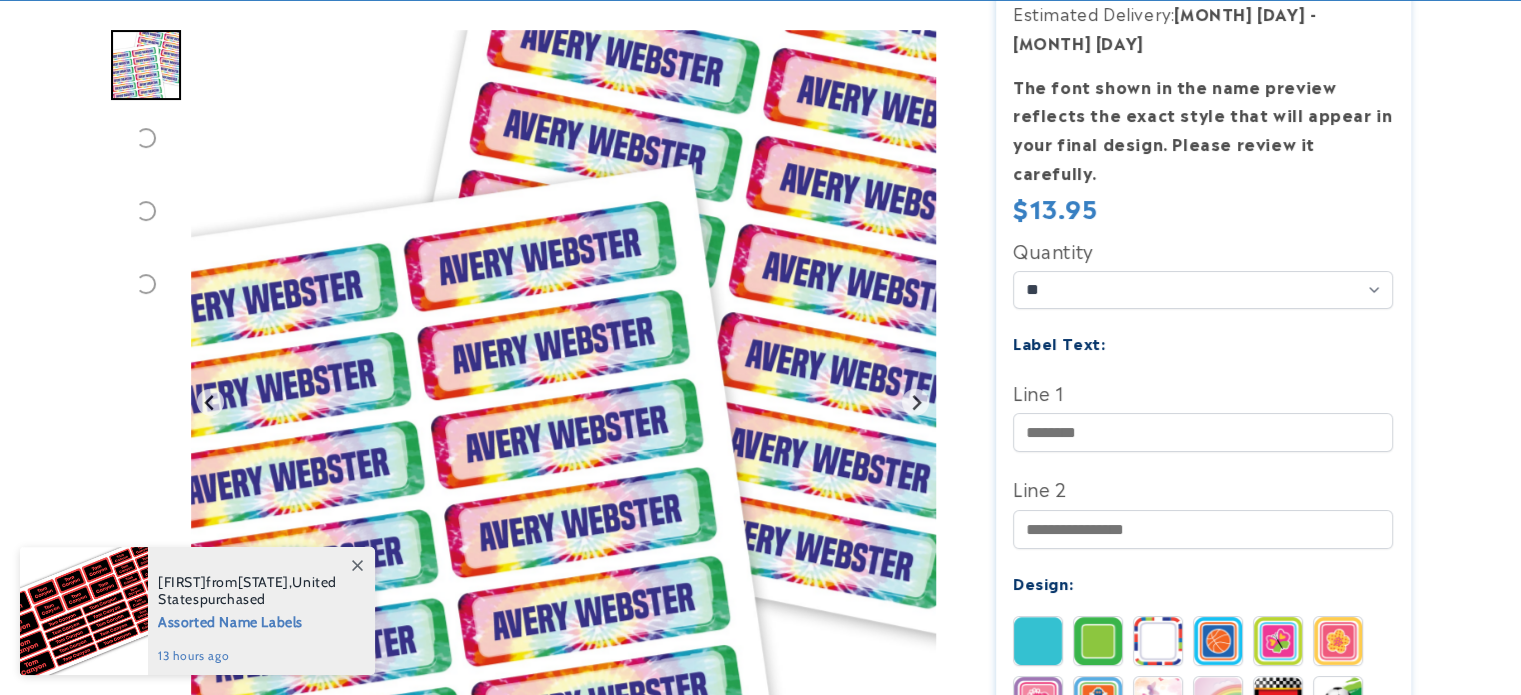 scroll, scrollTop: 600, scrollLeft: 0, axis: vertical 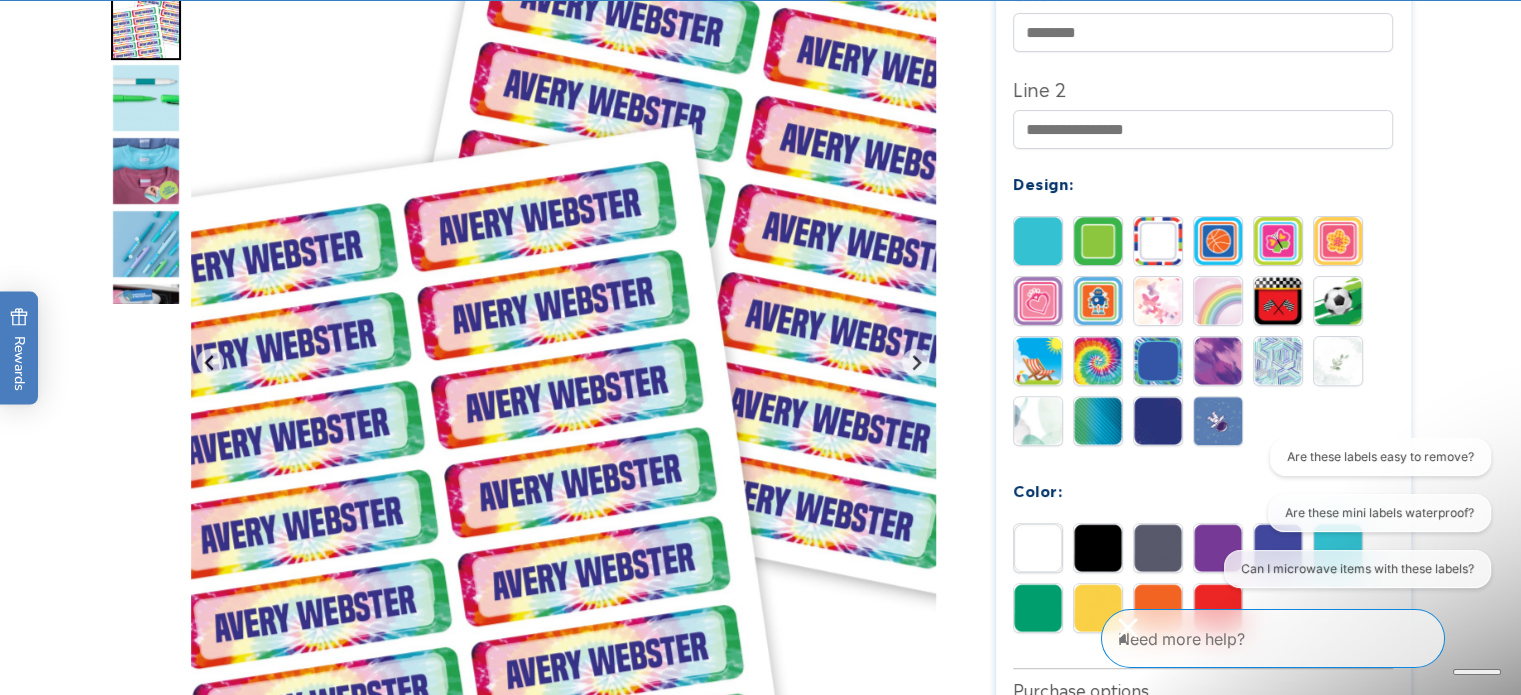 click at bounding box center [1038, 548] 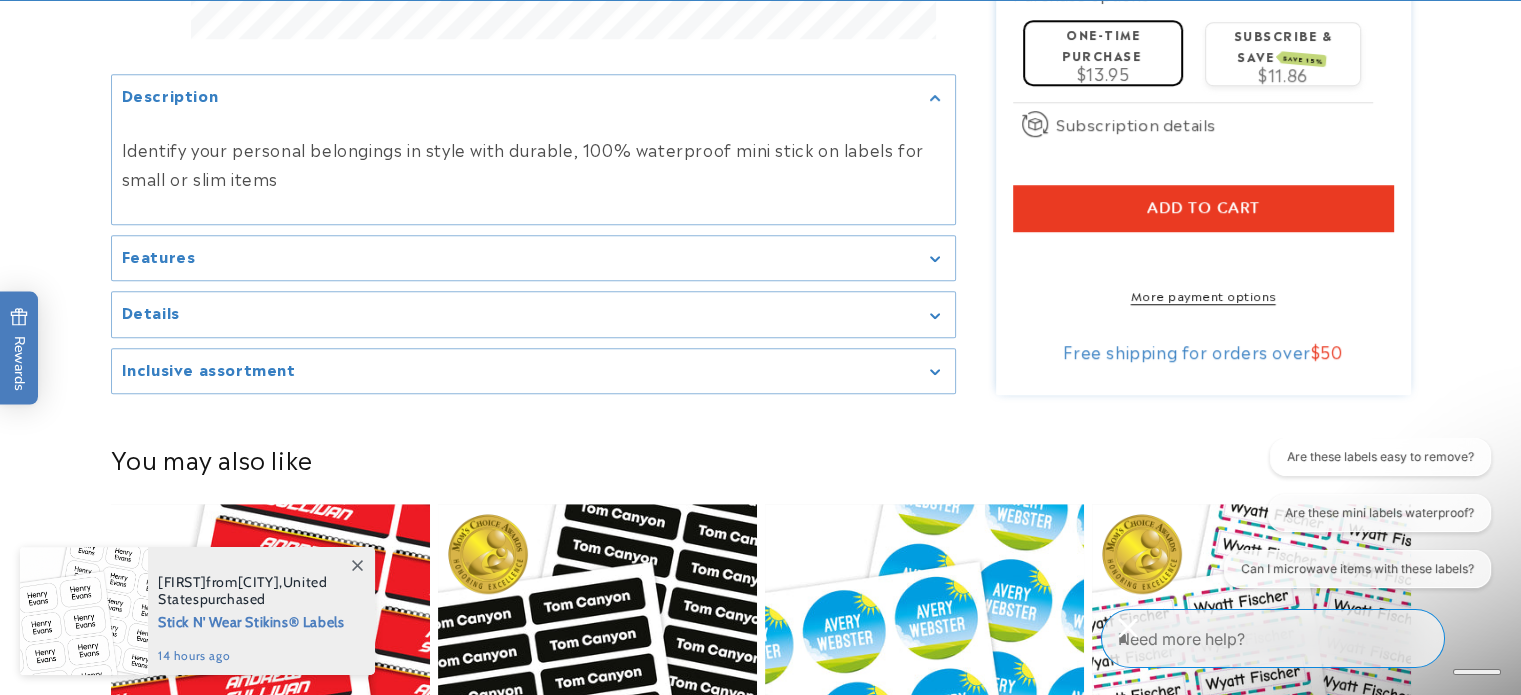 scroll, scrollTop: 1500, scrollLeft: 0, axis: vertical 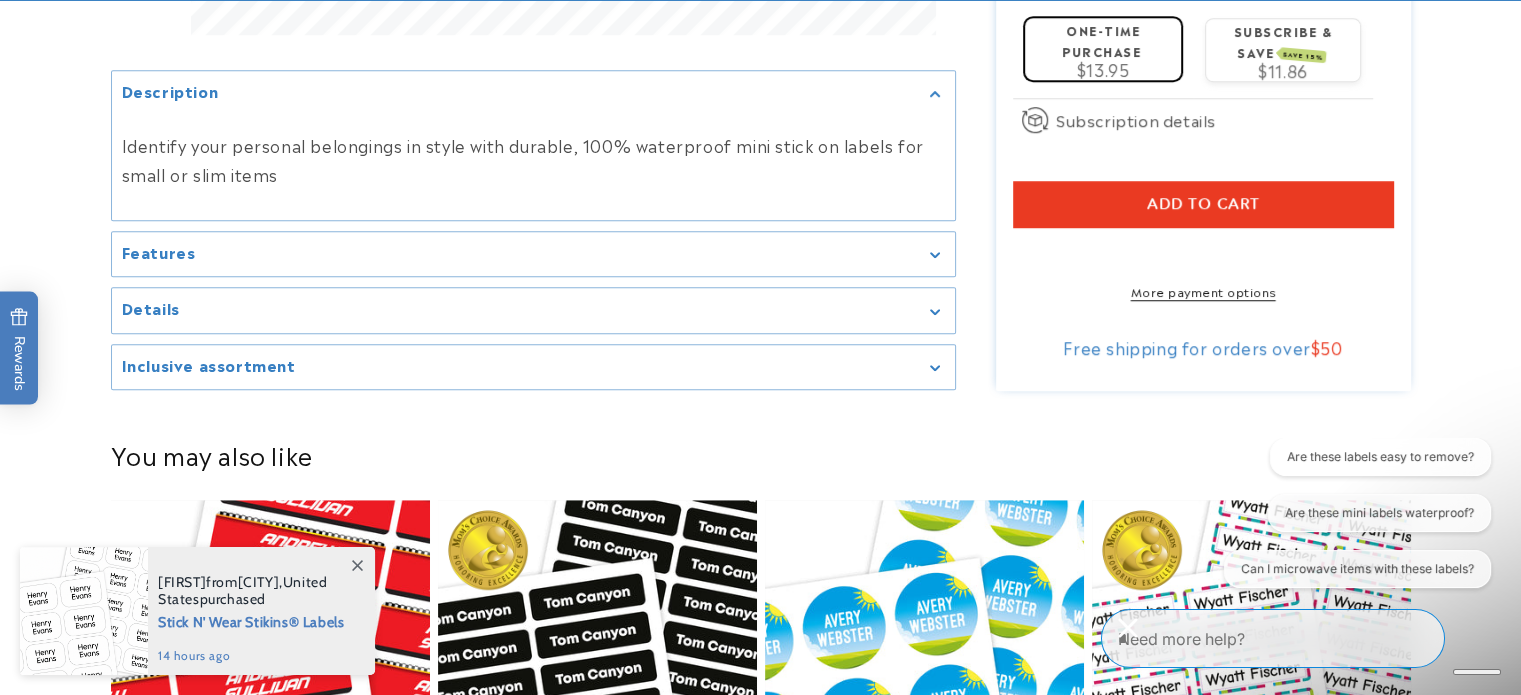 click on "Features" at bounding box center [533, 254] 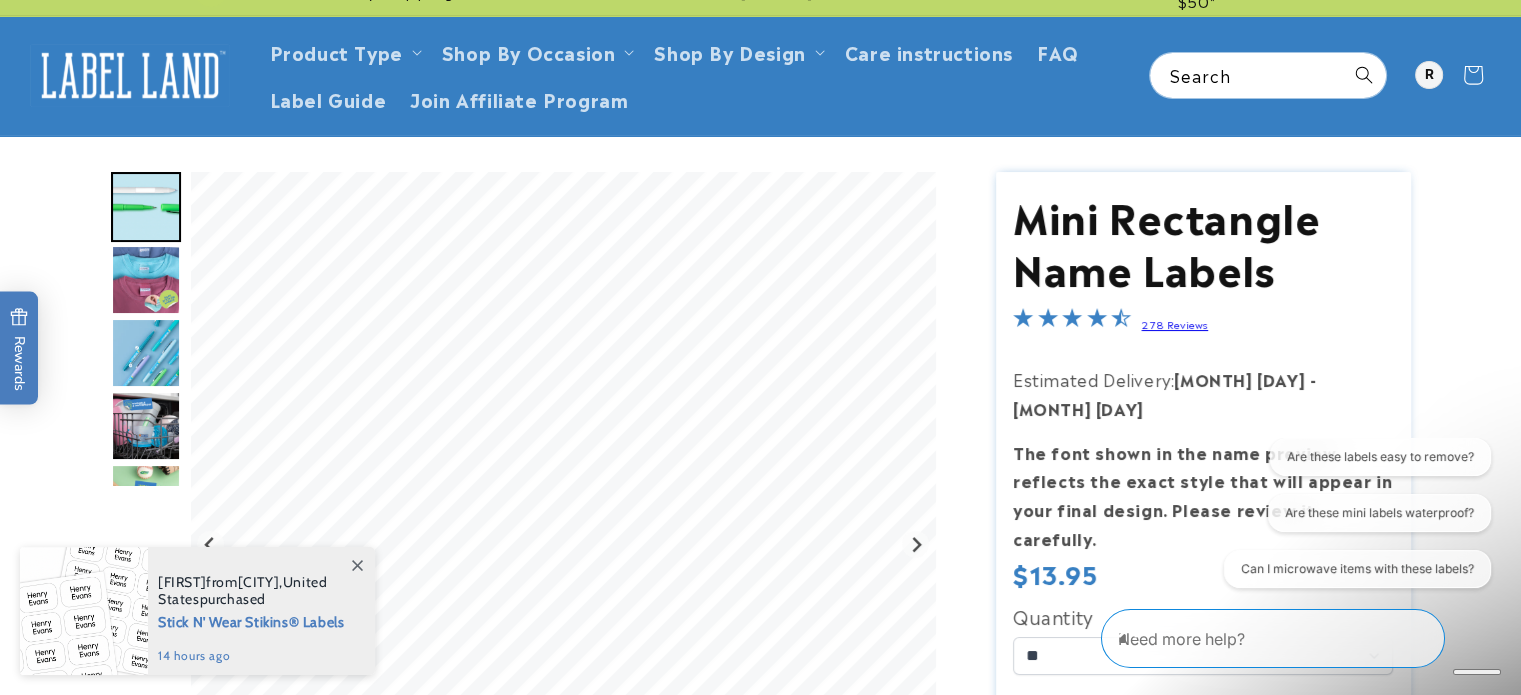 scroll, scrollTop: 0, scrollLeft: 0, axis: both 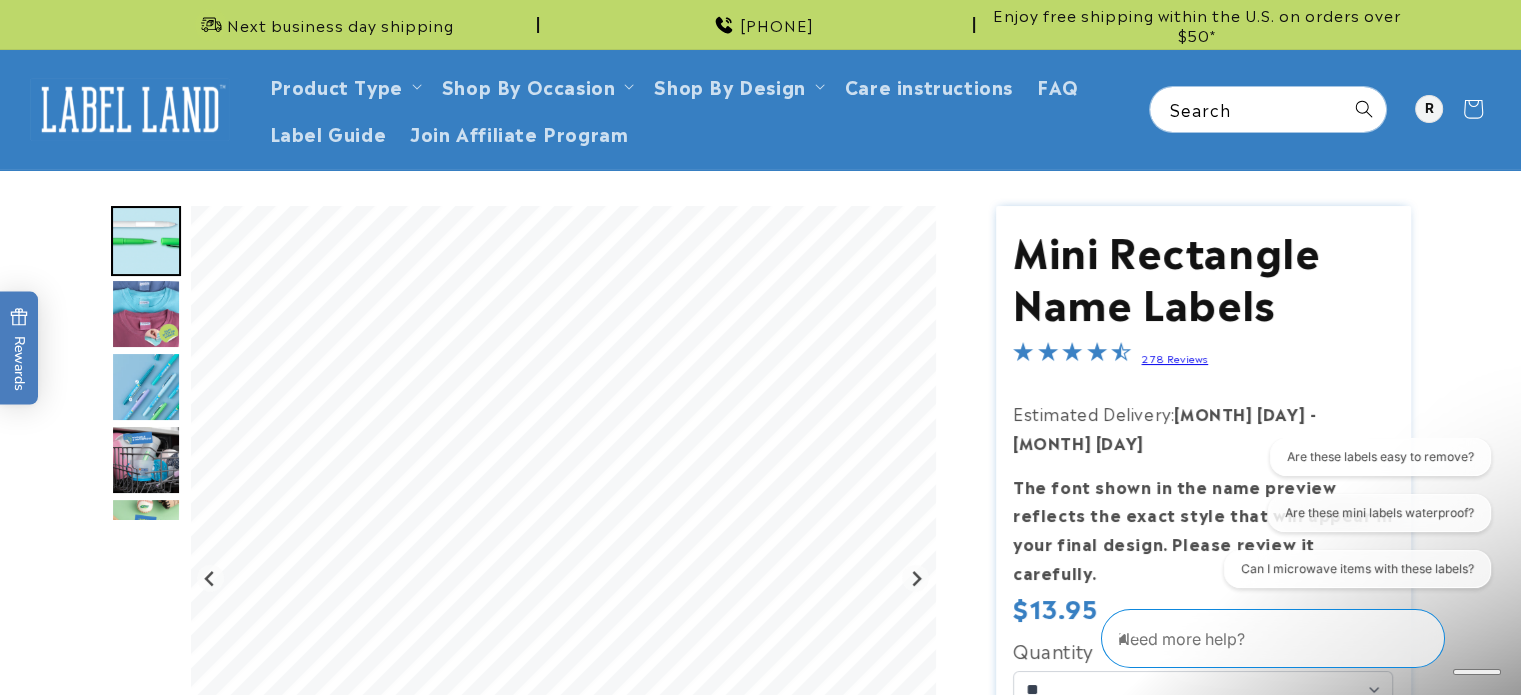 click at bounding box center [146, 241] 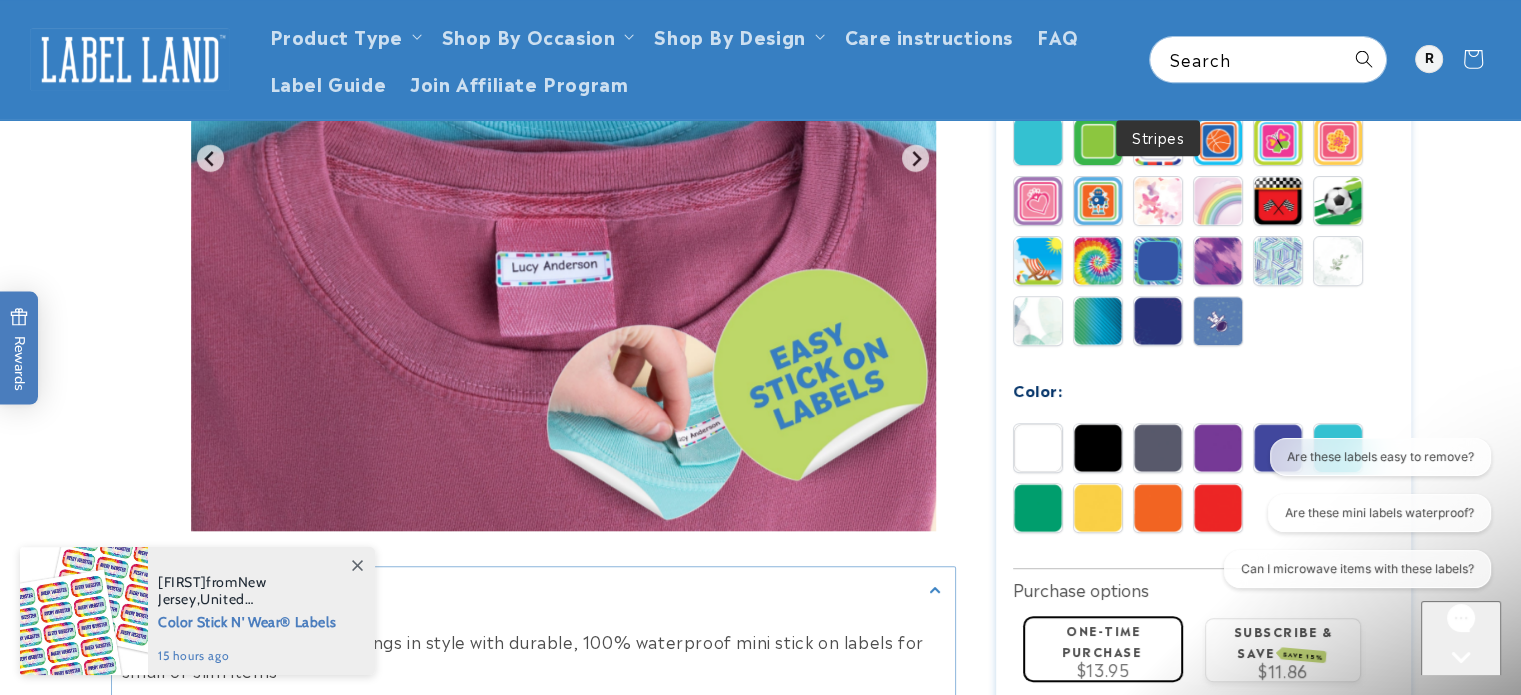 scroll, scrollTop: 500, scrollLeft: 0, axis: vertical 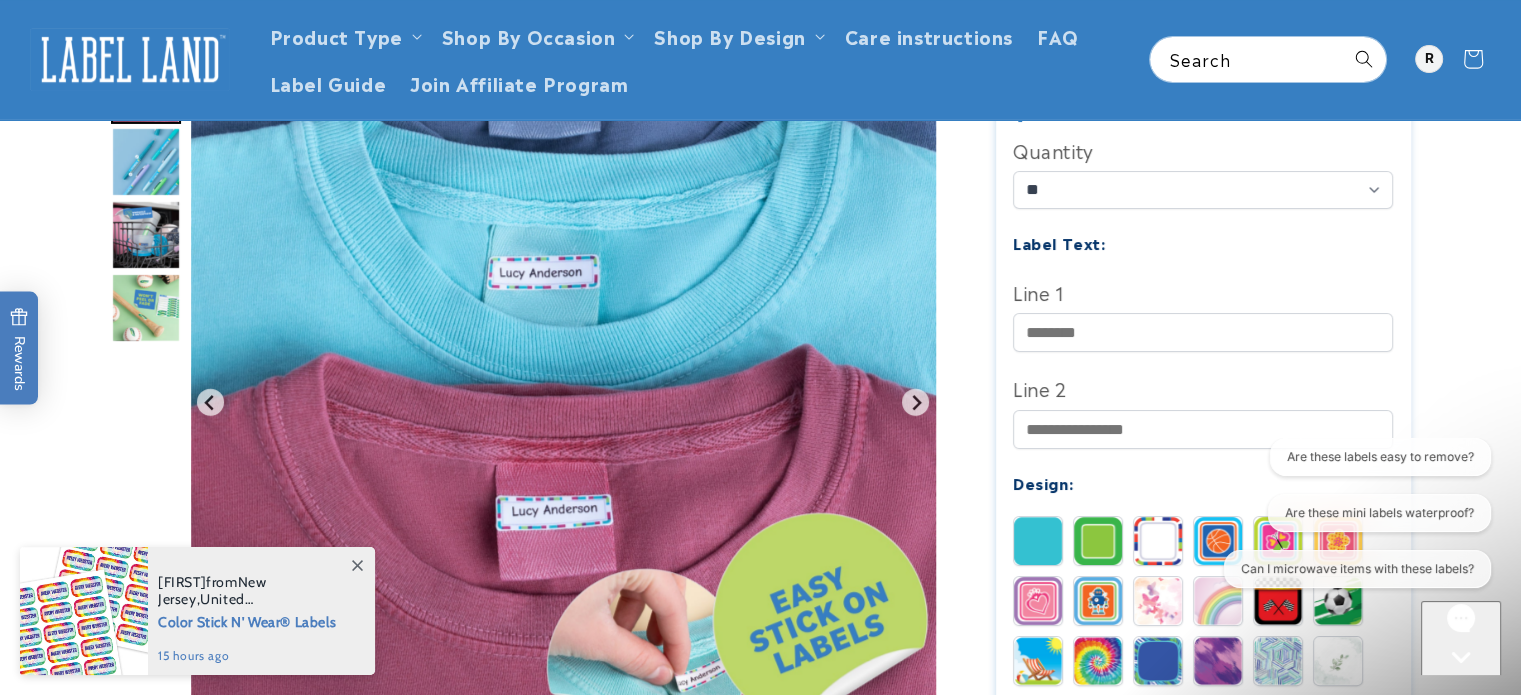 click at bounding box center [1038, 541] 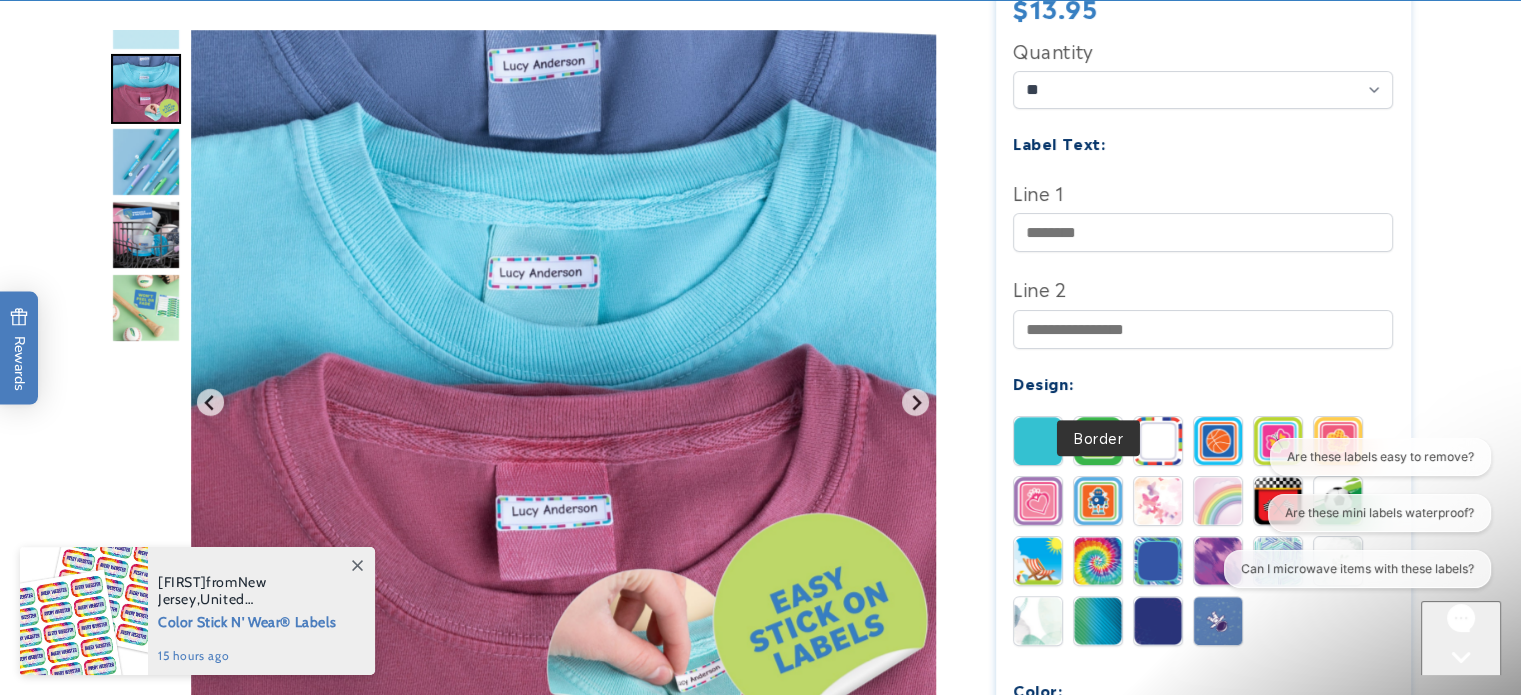 scroll, scrollTop: 800, scrollLeft: 0, axis: vertical 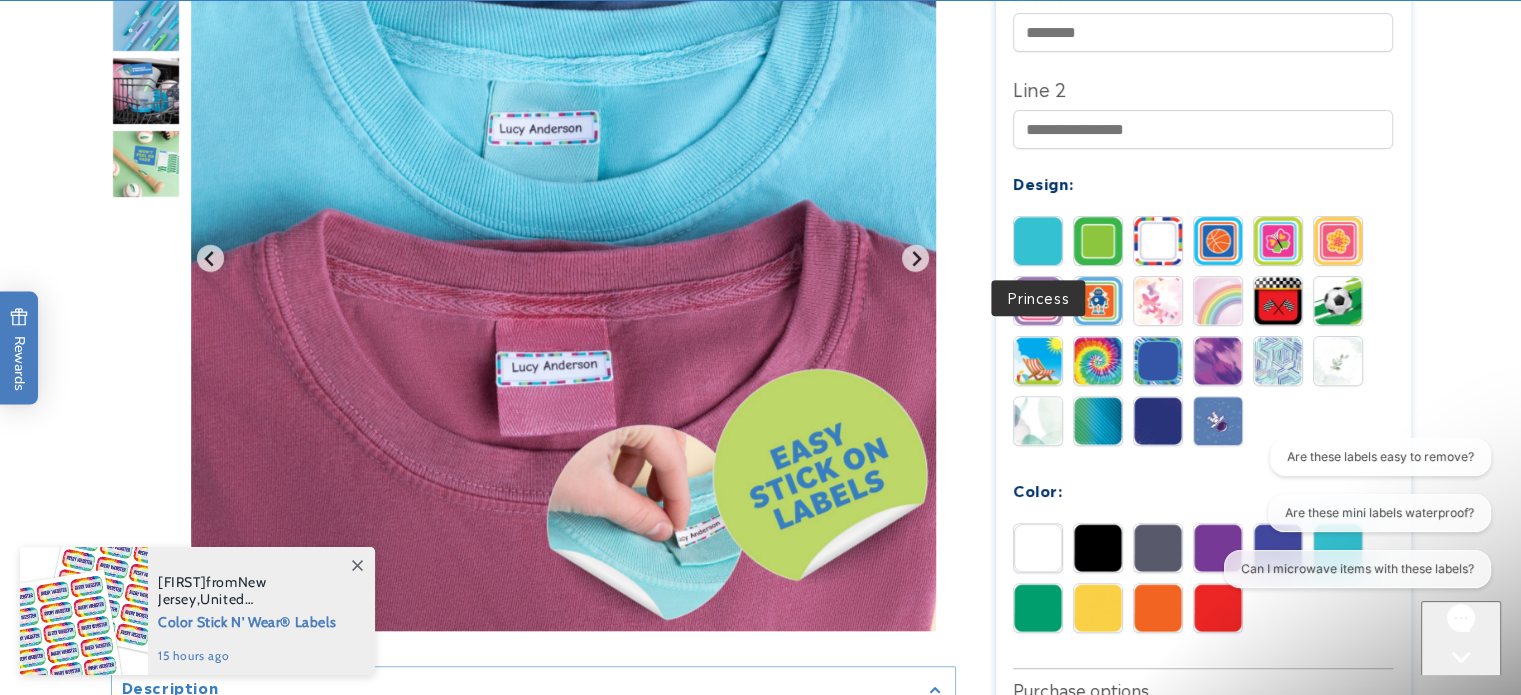 click at bounding box center [1038, 301] 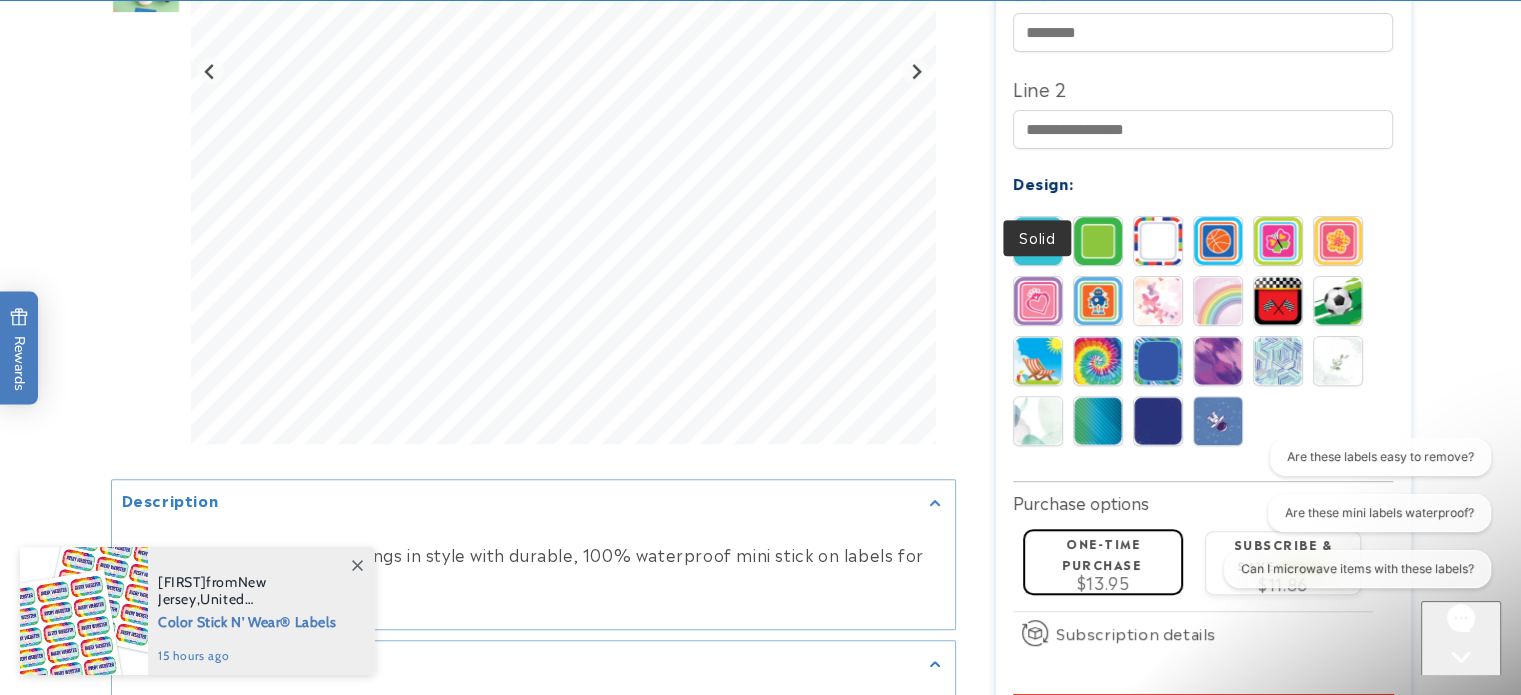 click at bounding box center (1038, 241) 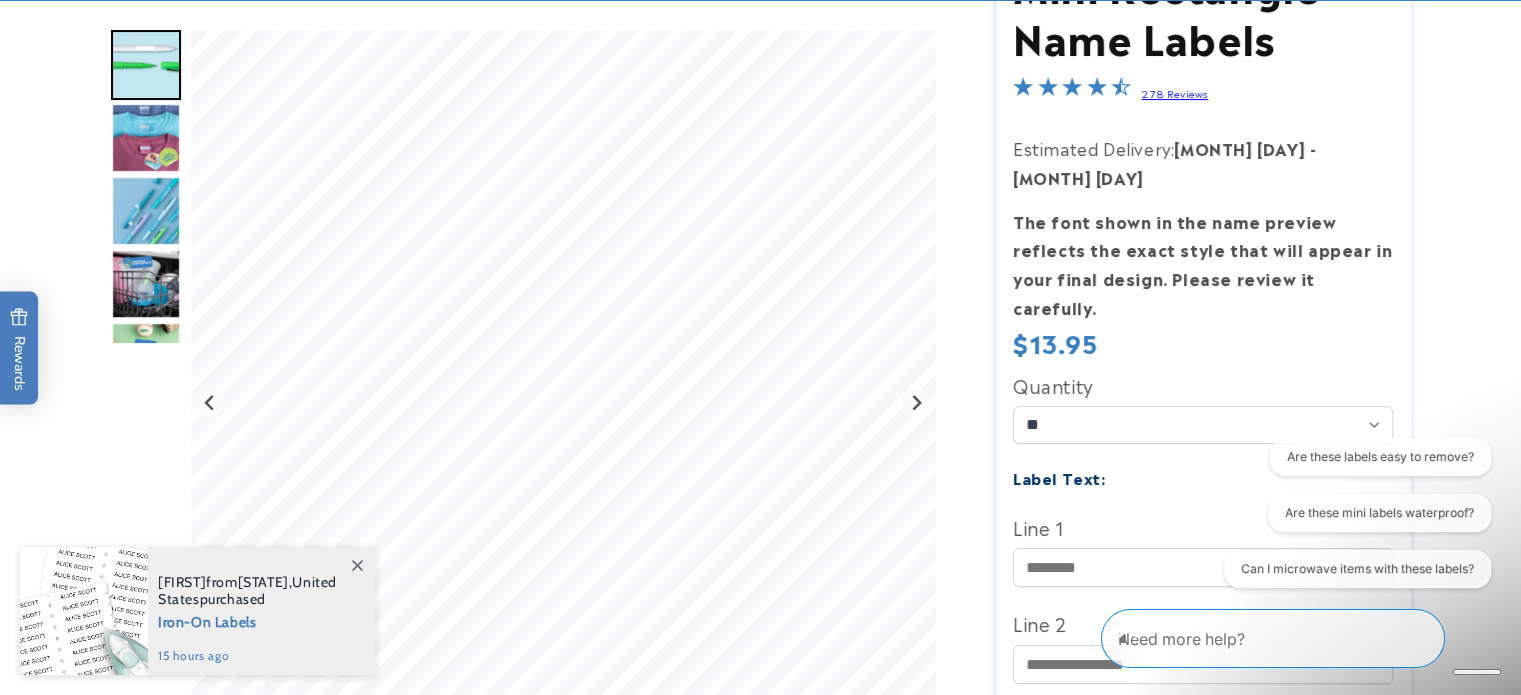 scroll, scrollTop: 300, scrollLeft: 0, axis: vertical 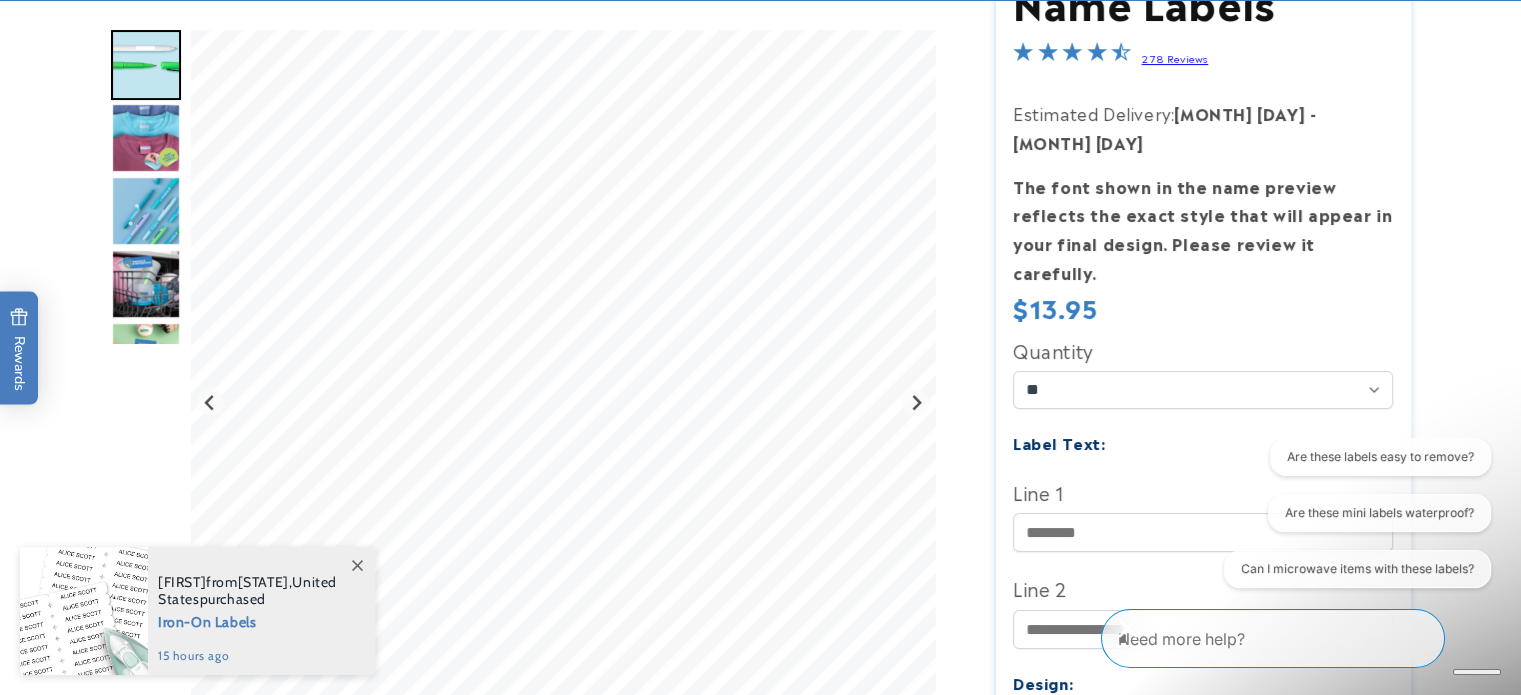 drag, startPoint x: 1483, startPoint y: 640, endPoint x: 1261, endPoint y: 632, distance: 222.1441 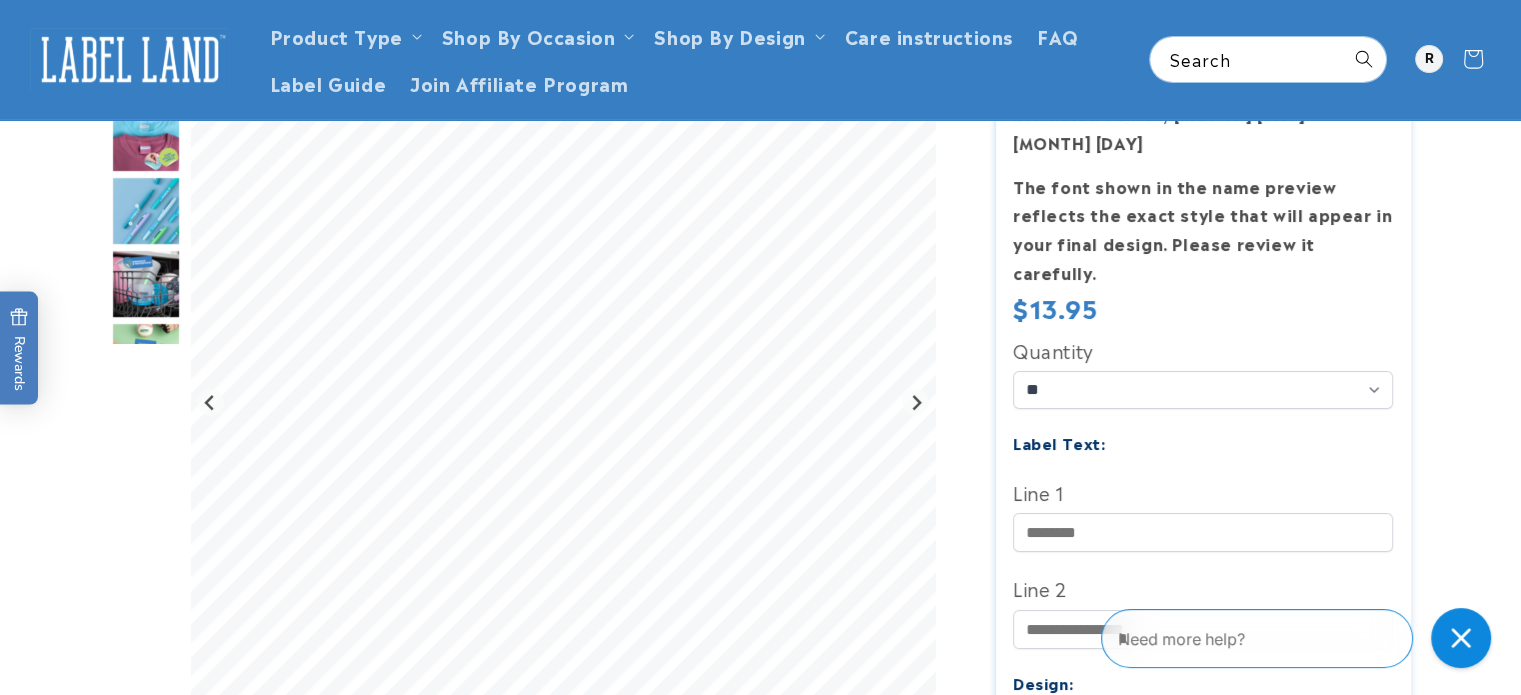 scroll, scrollTop: 200, scrollLeft: 0, axis: vertical 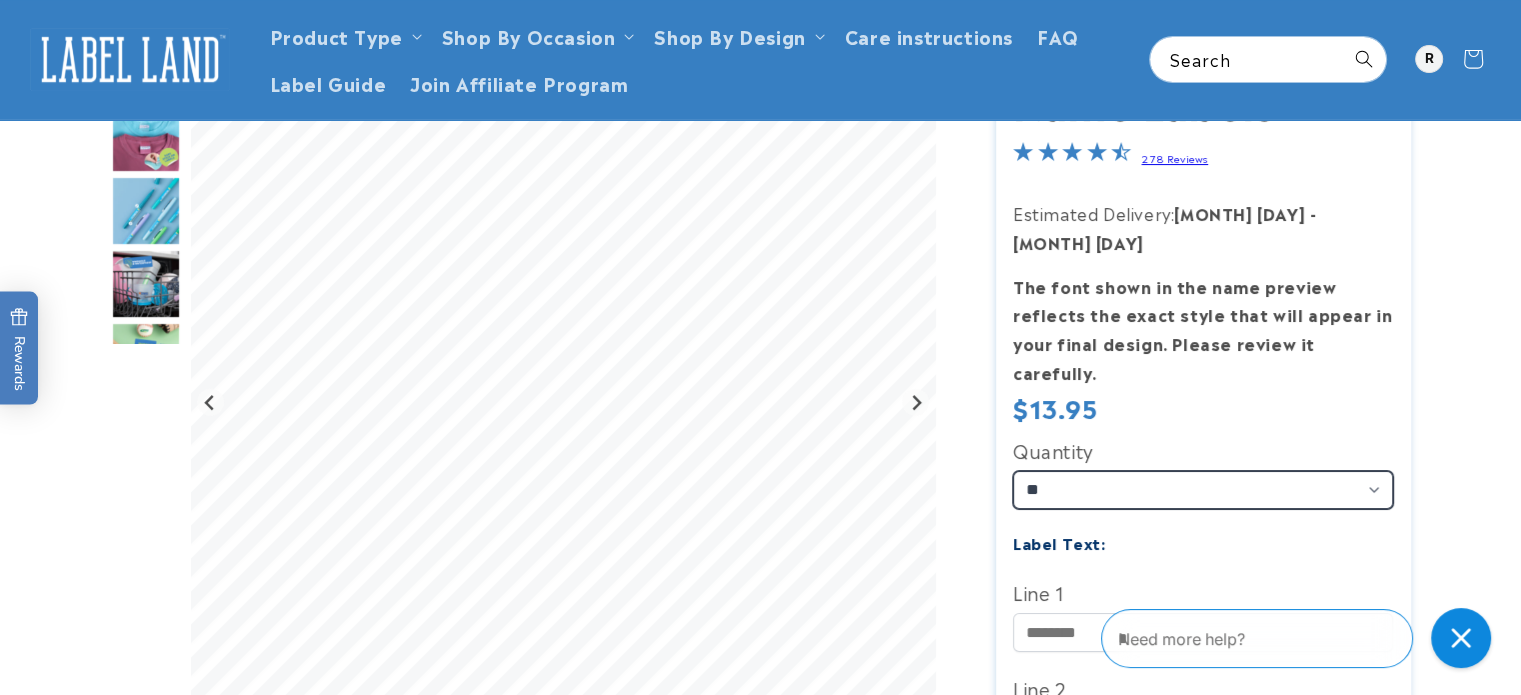 click on "**
**
**" at bounding box center (1203, 490) 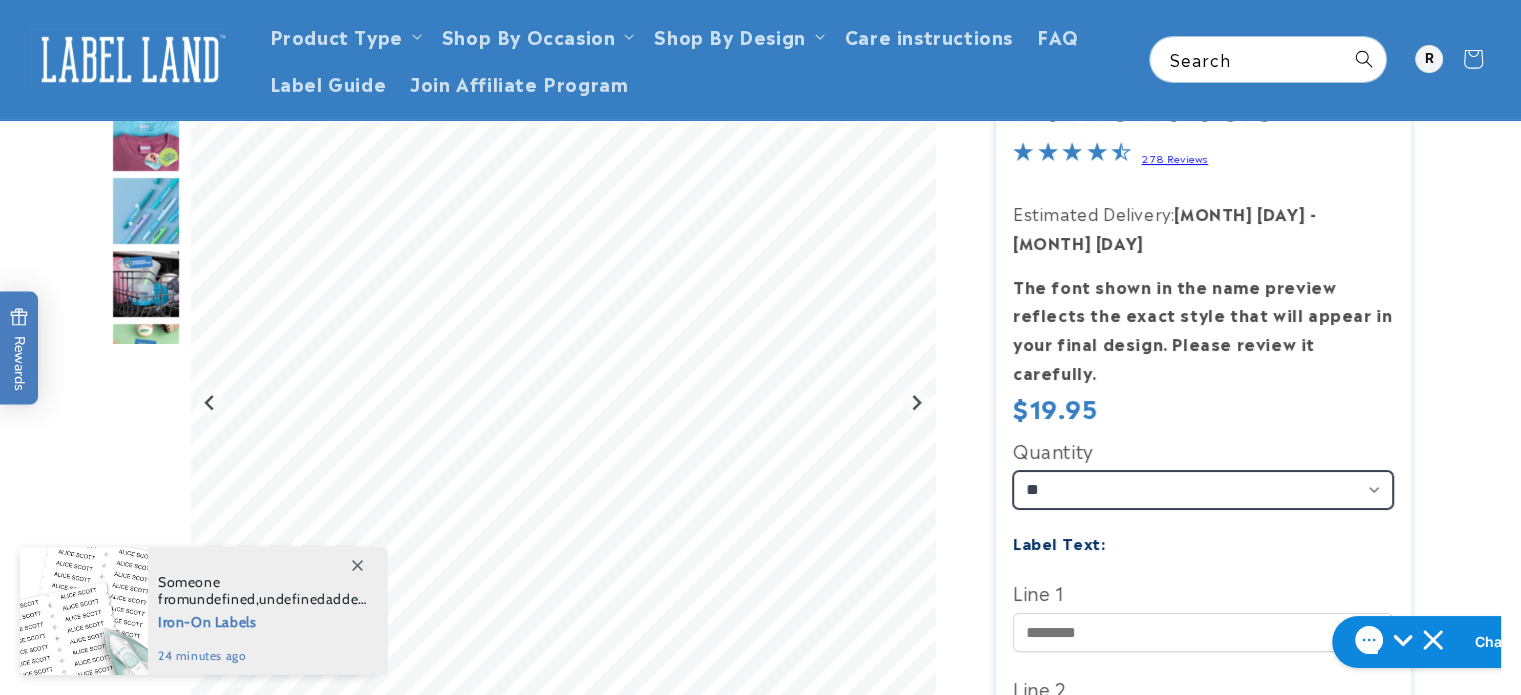 type 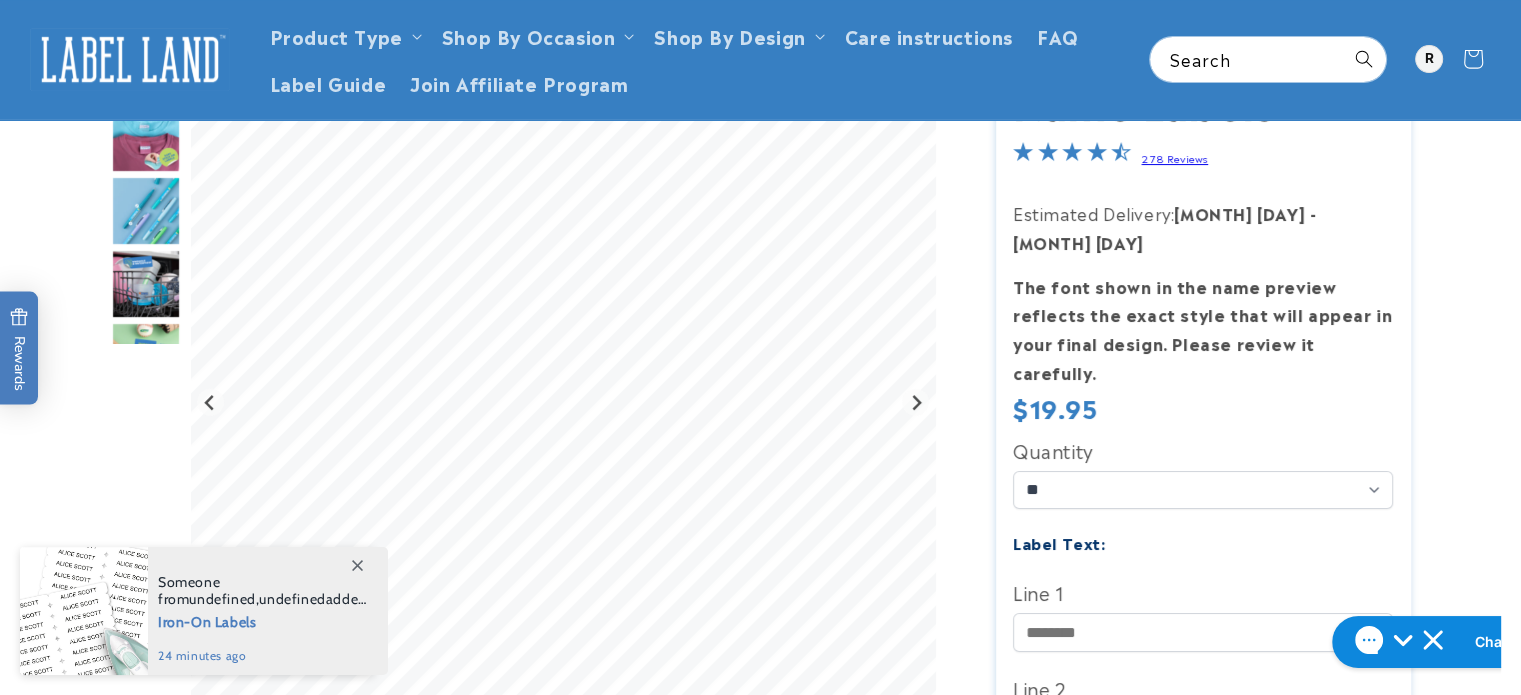 click 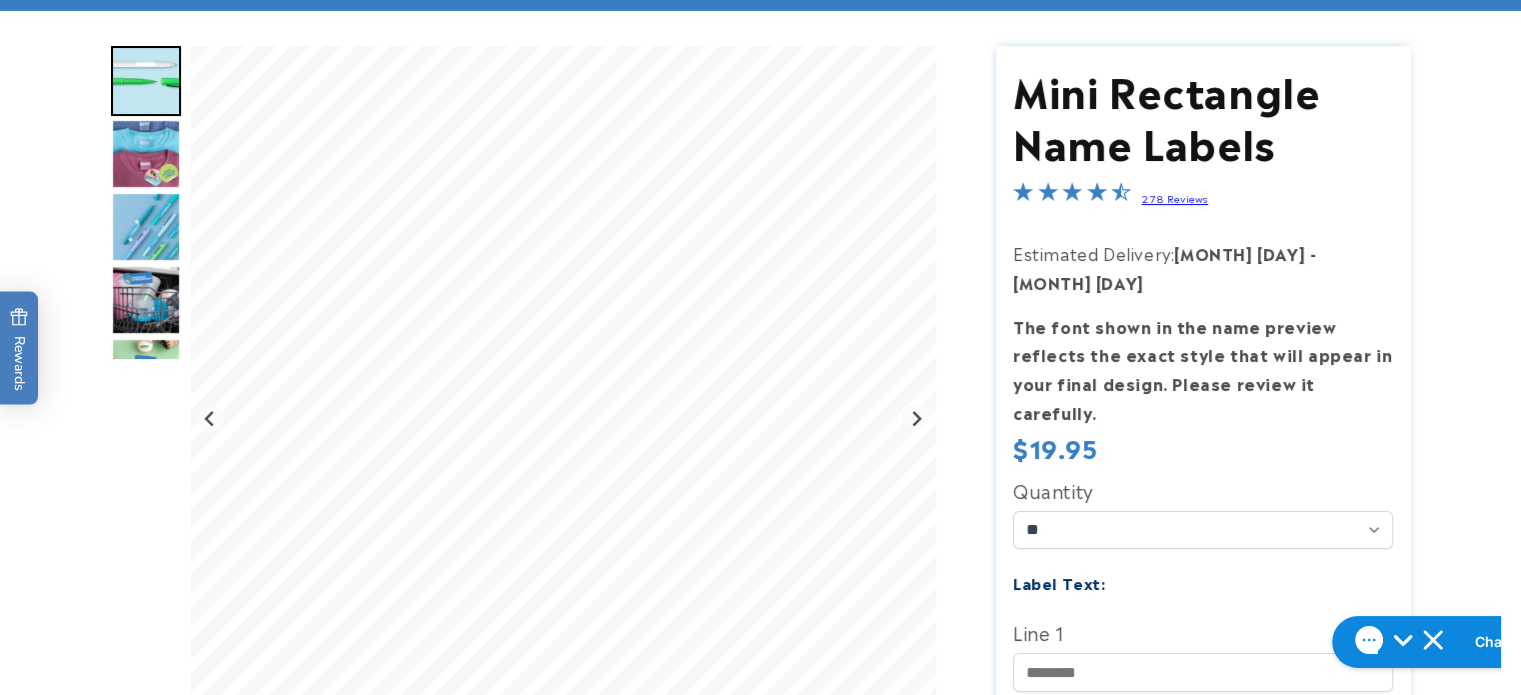 scroll, scrollTop: 300, scrollLeft: 0, axis: vertical 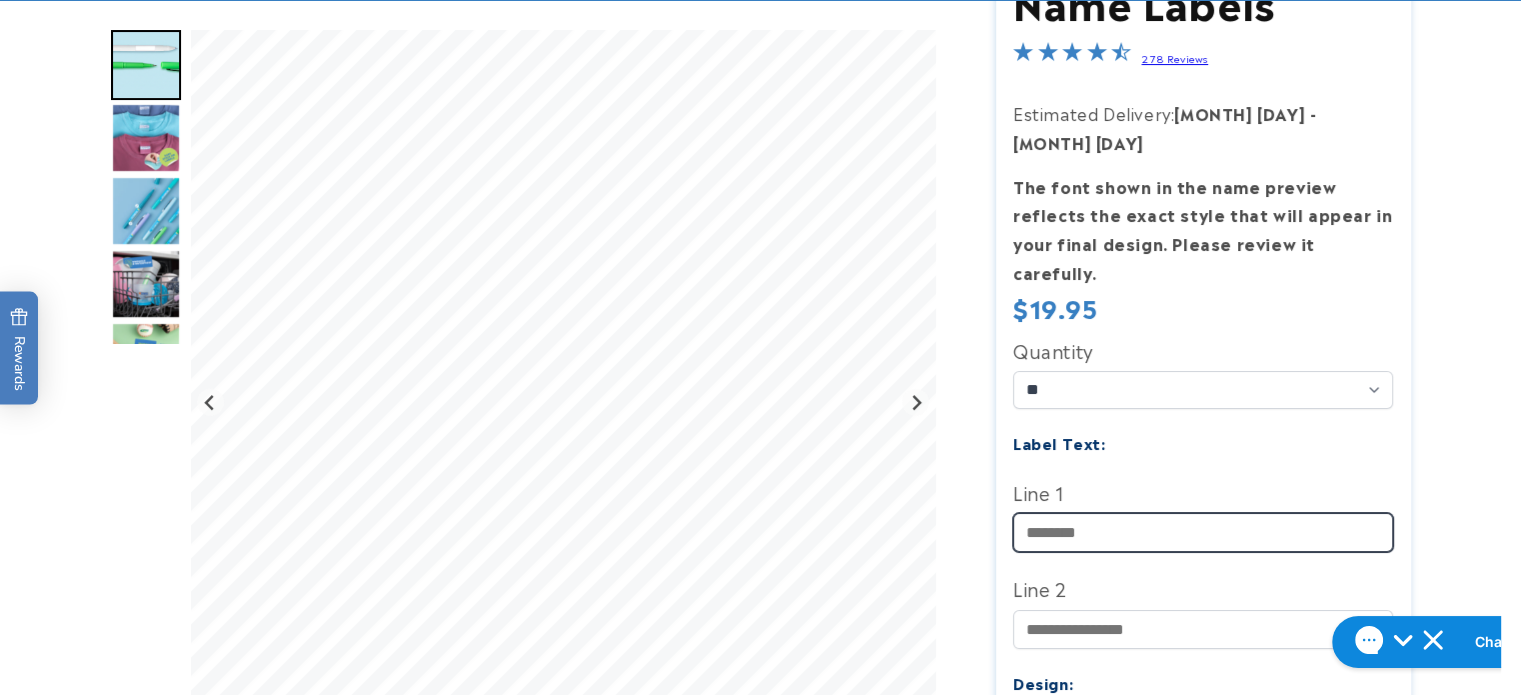 click on "Line 1" at bounding box center [1203, 532] 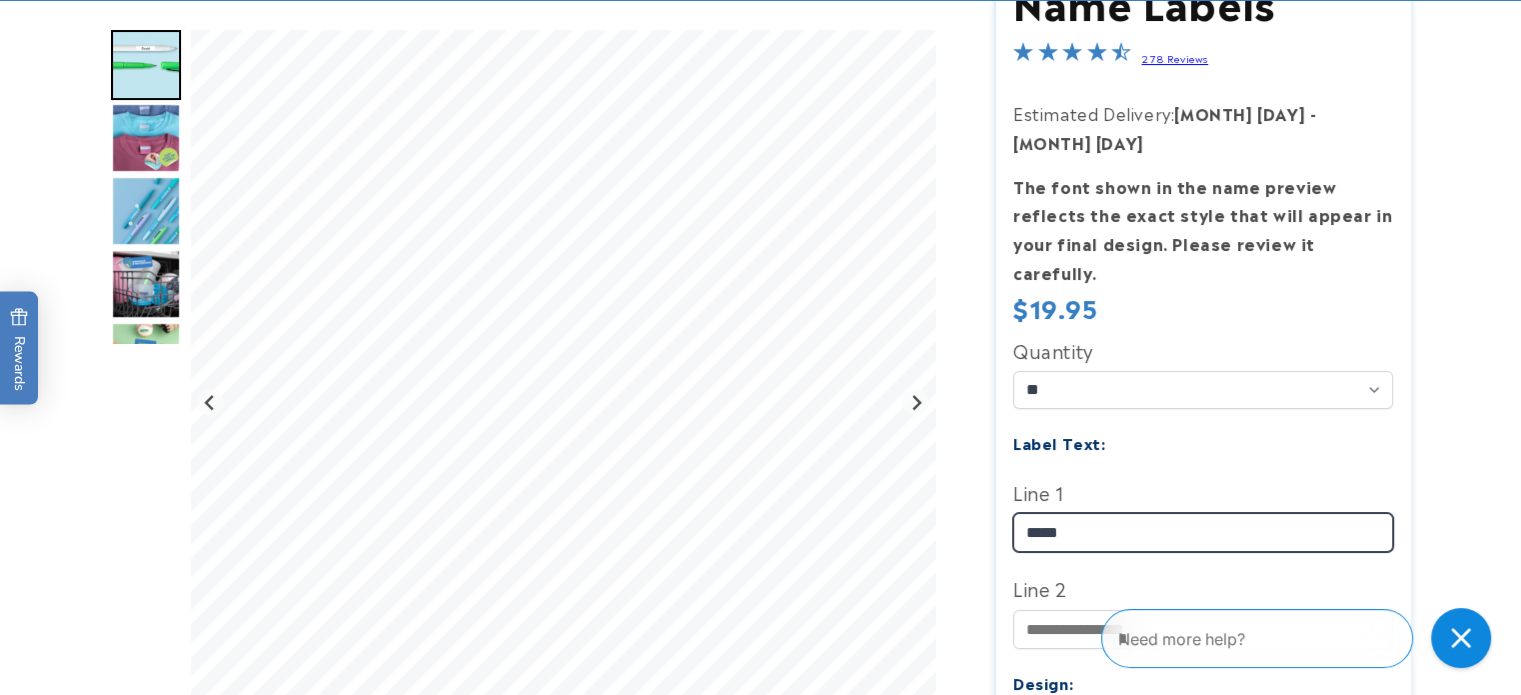 type on "*****" 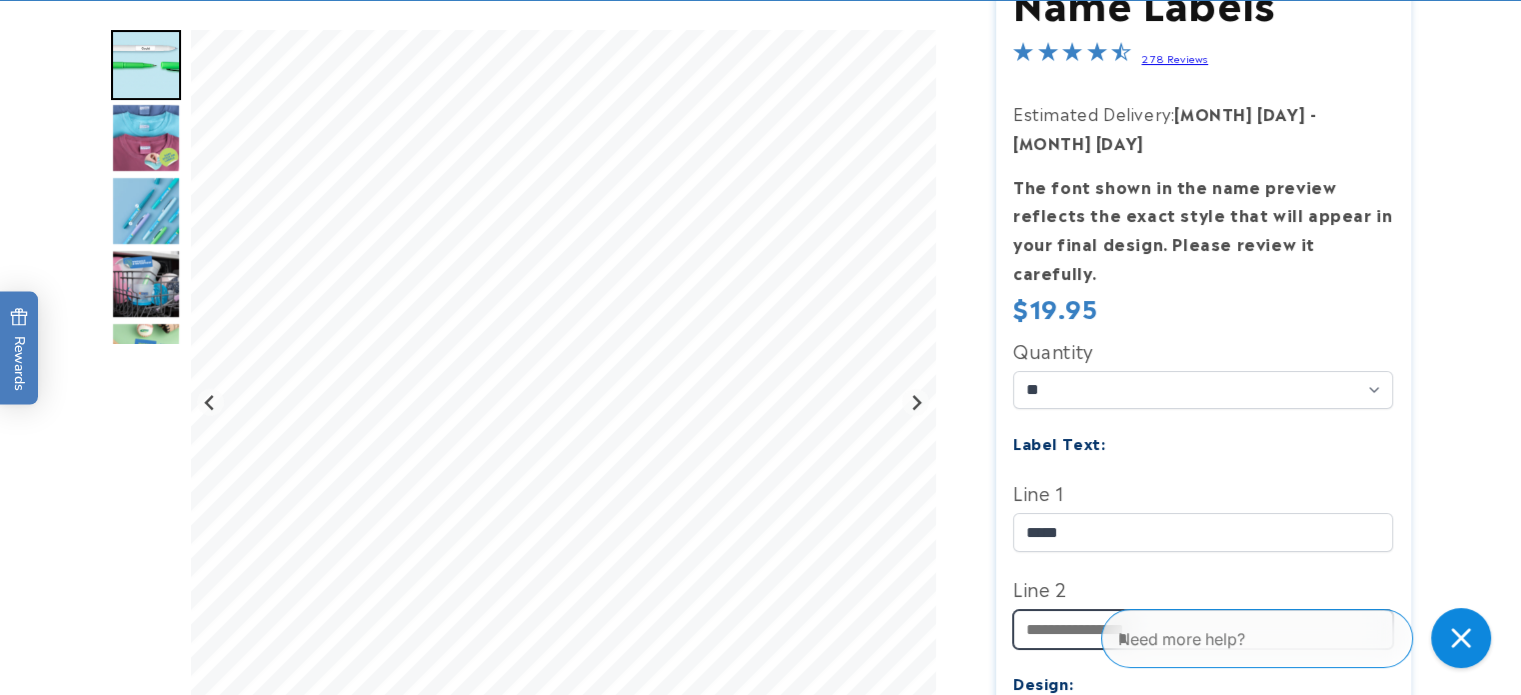 click on "Line 2" at bounding box center [1203, 629] 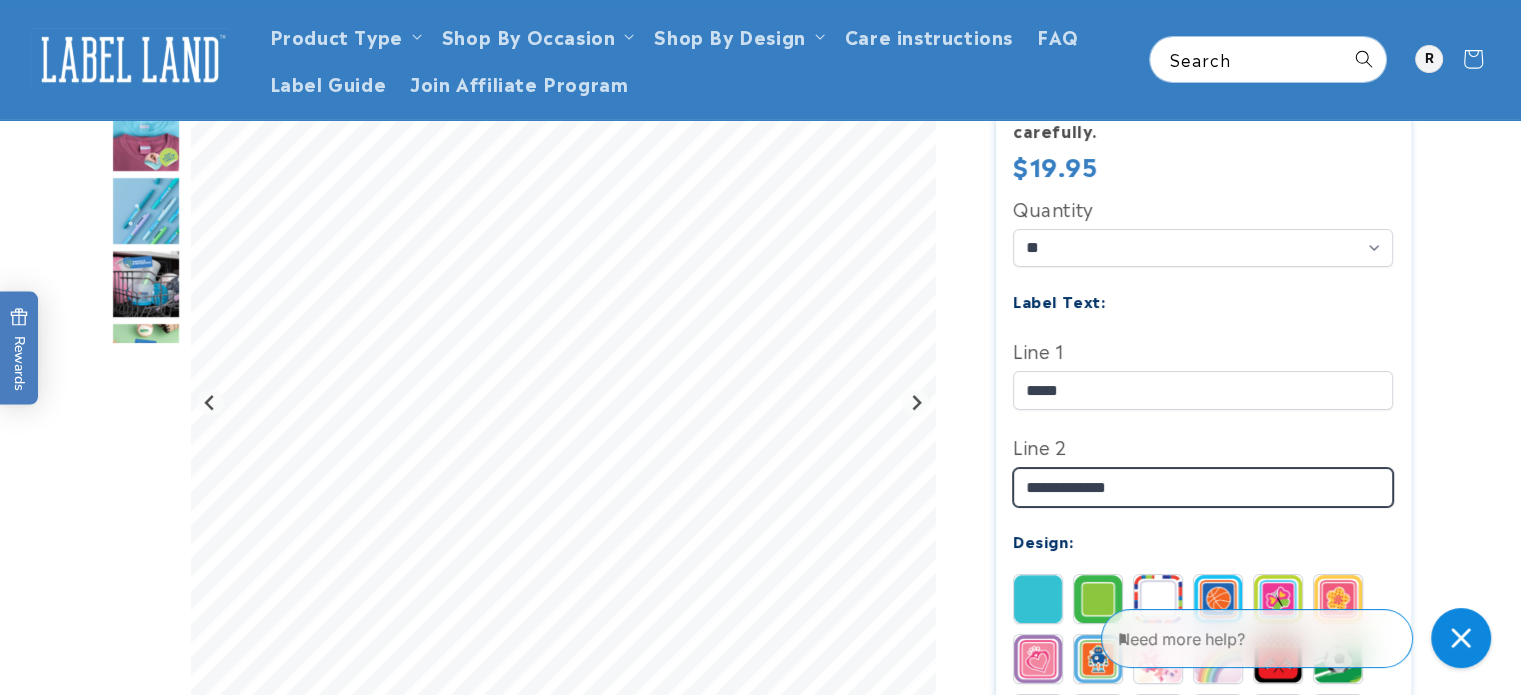 scroll, scrollTop: 300, scrollLeft: 0, axis: vertical 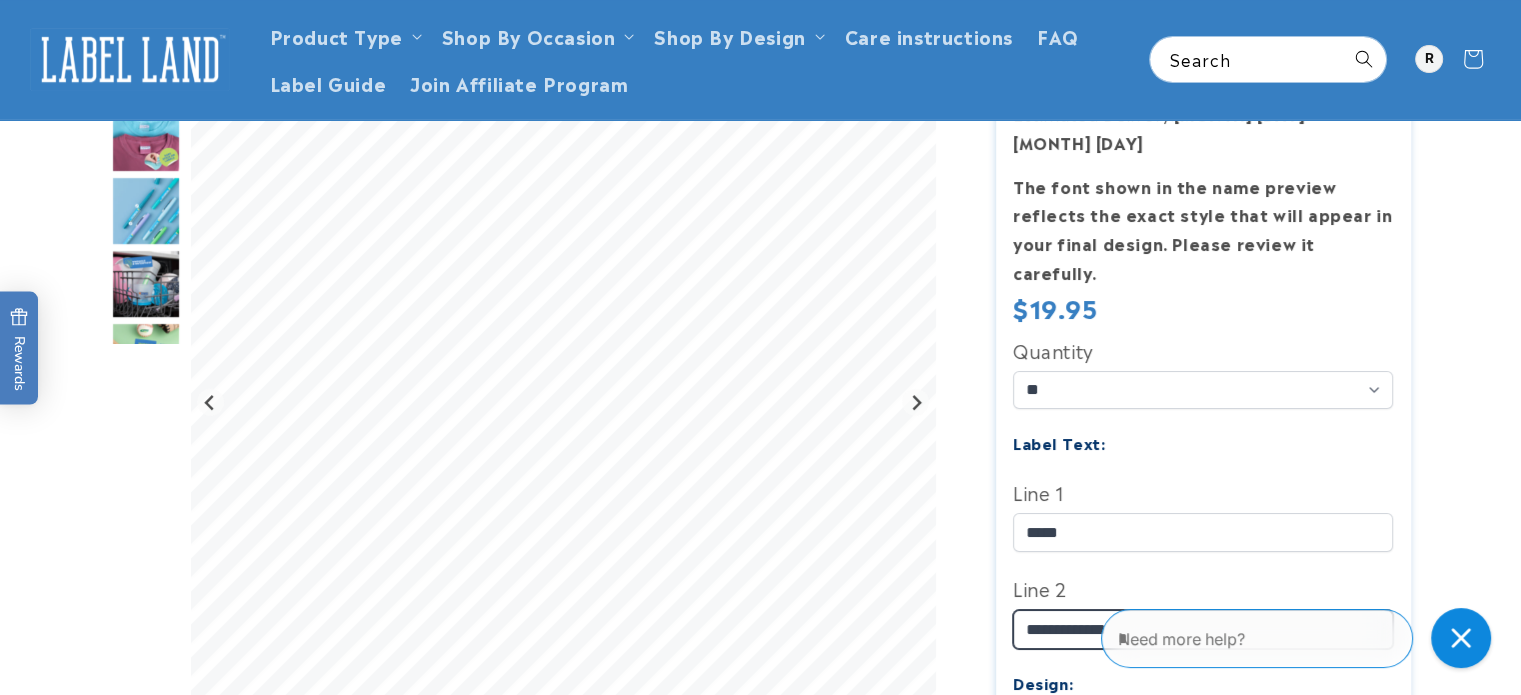 type on "**********" 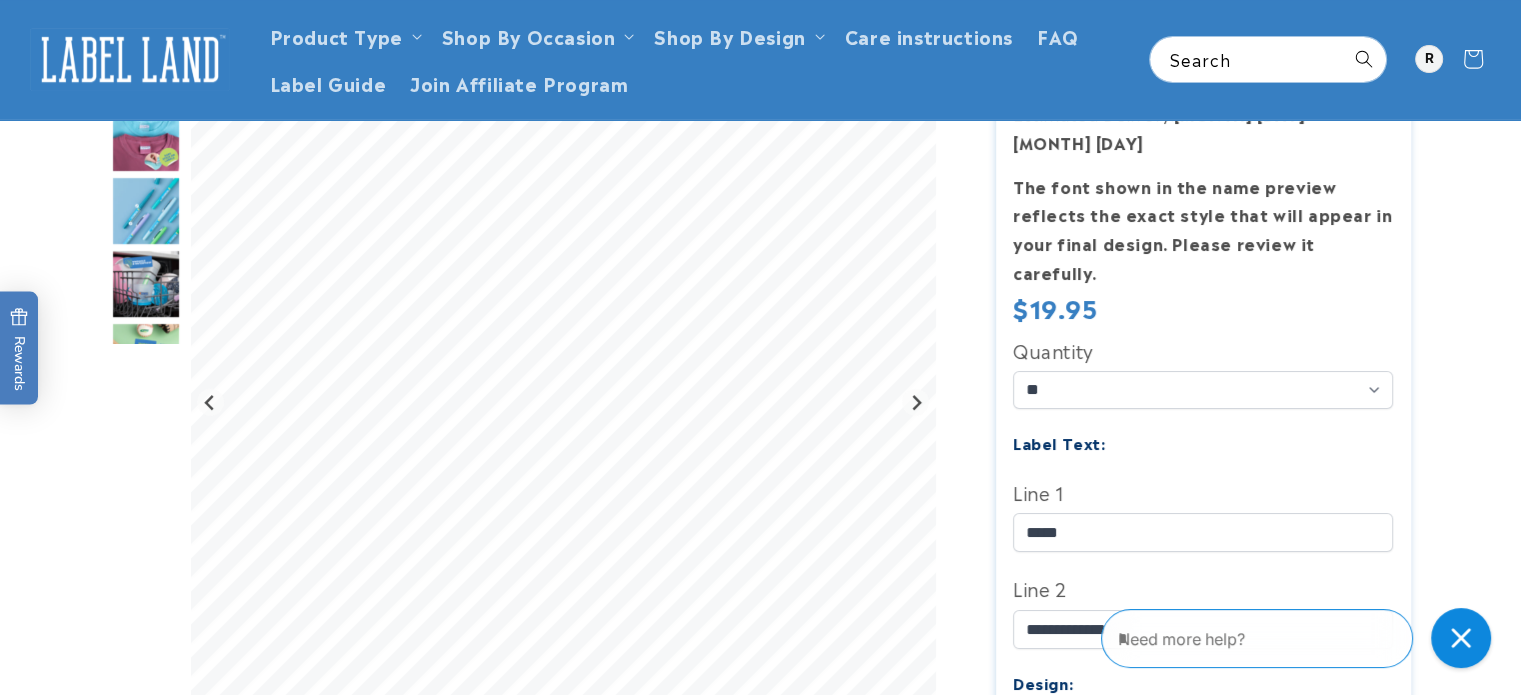click at bounding box center [760, 736] 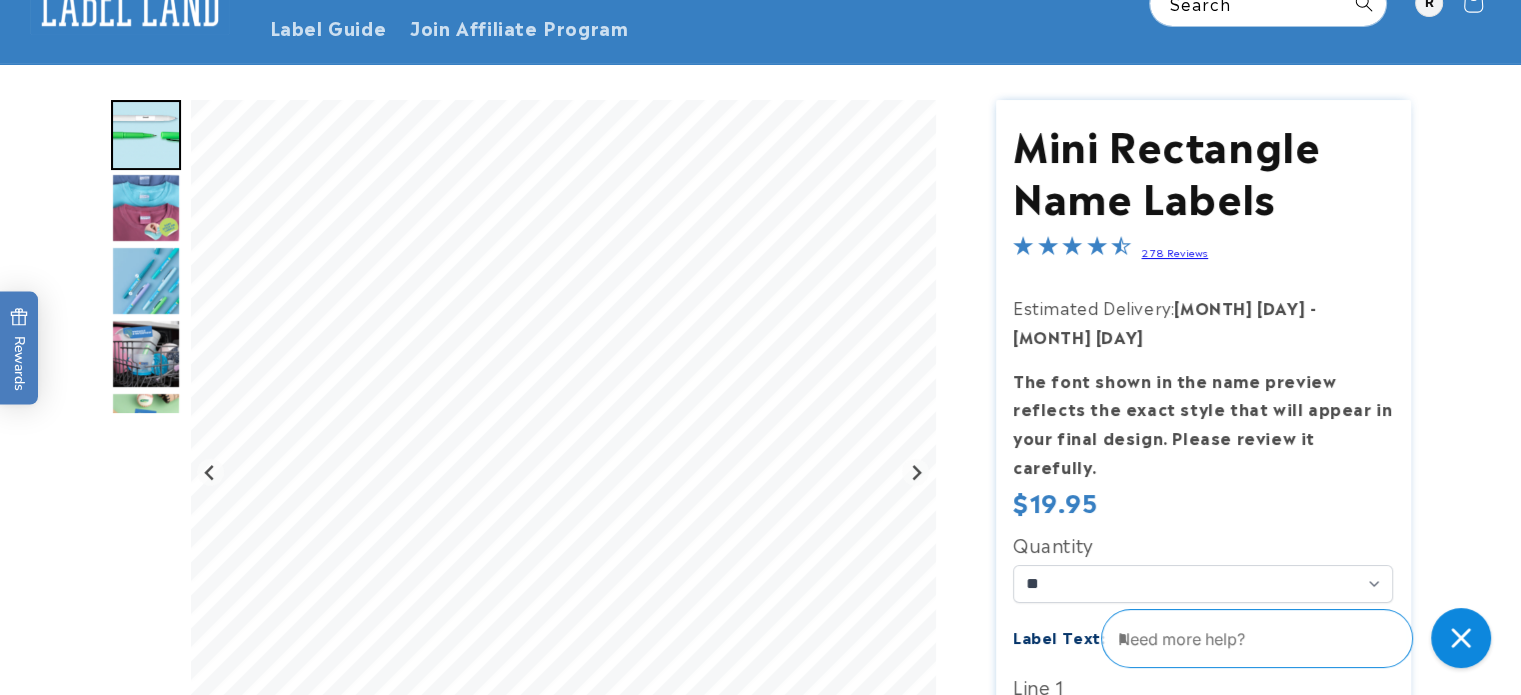 scroll, scrollTop: 0, scrollLeft: 0, axis: both 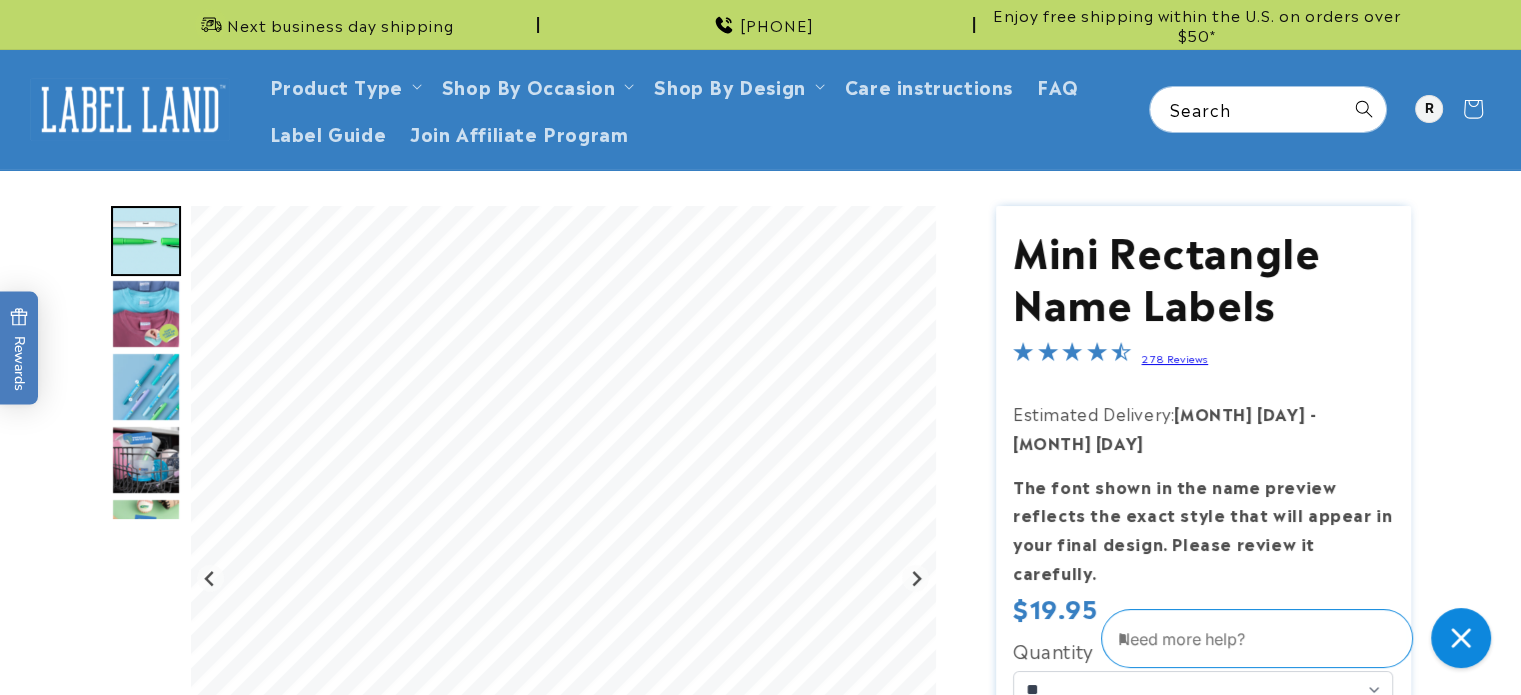 click at bounding box center [146, 314] 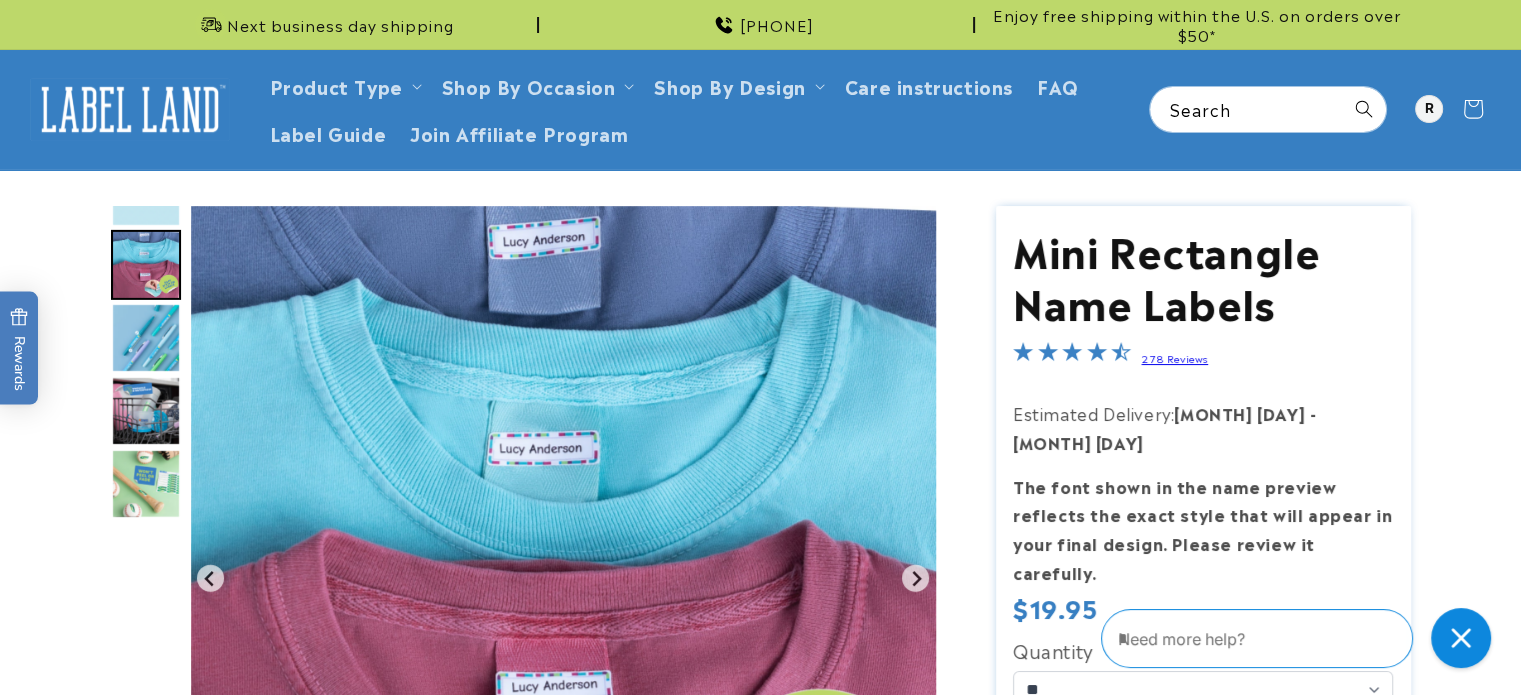 click at bounding box center [146, 338] 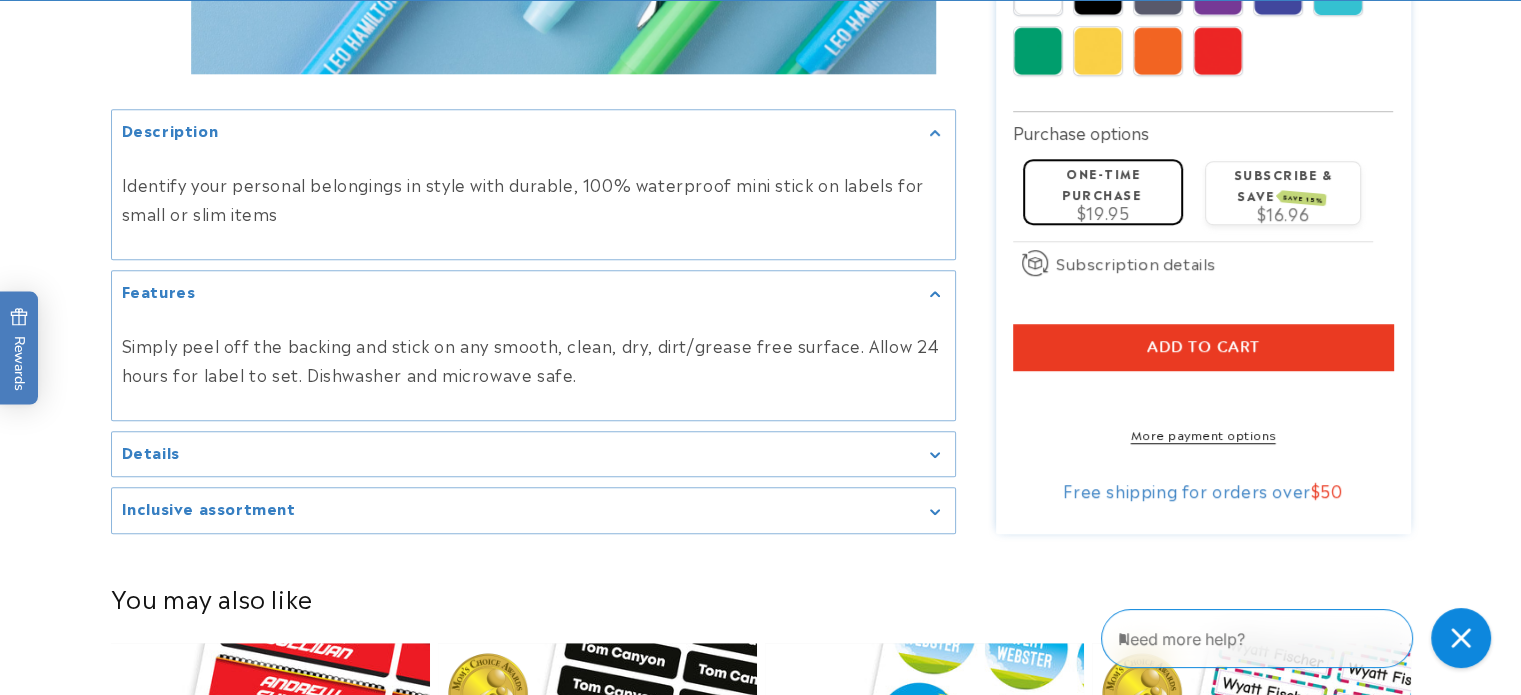 scroll, scrollTop: 1400, scrollLeft: 0, axis: vertical 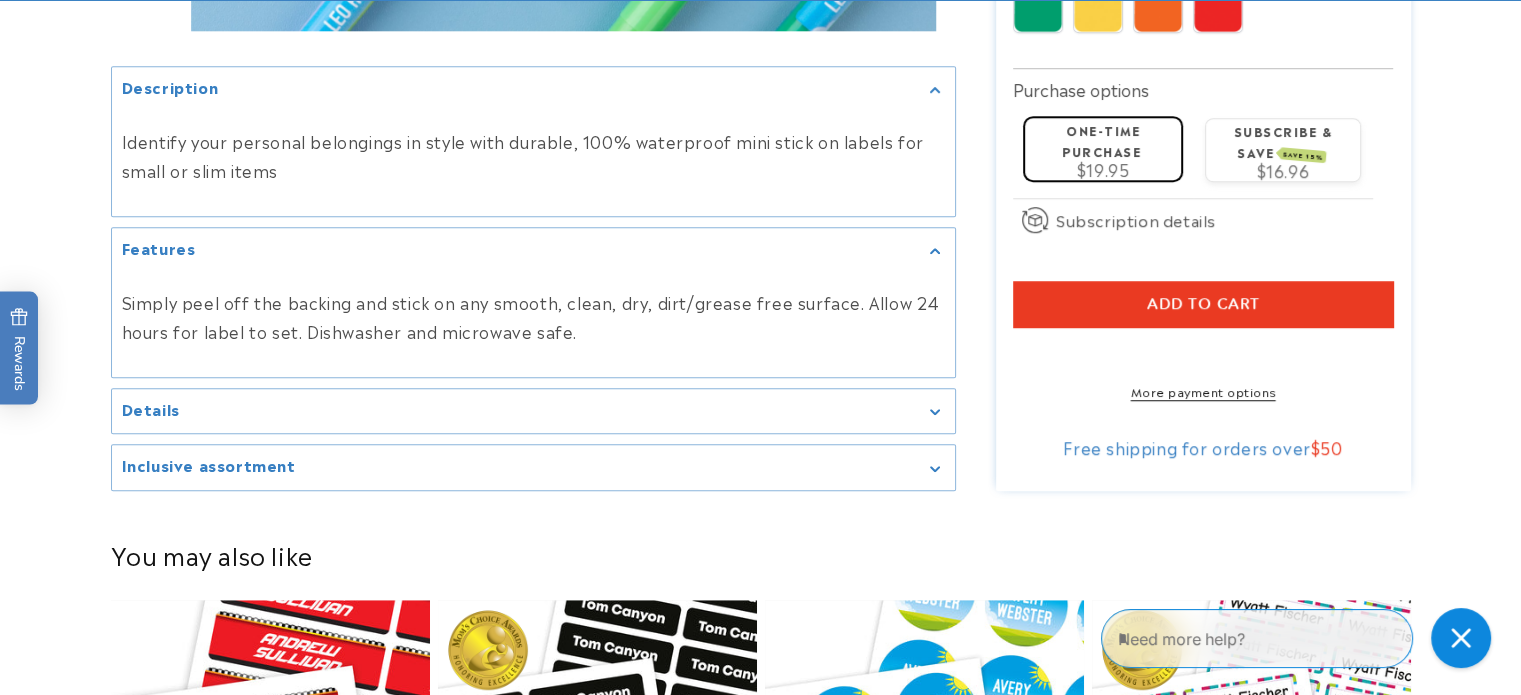 click on "Inclusive assortment" at bounding box center (533, 467) 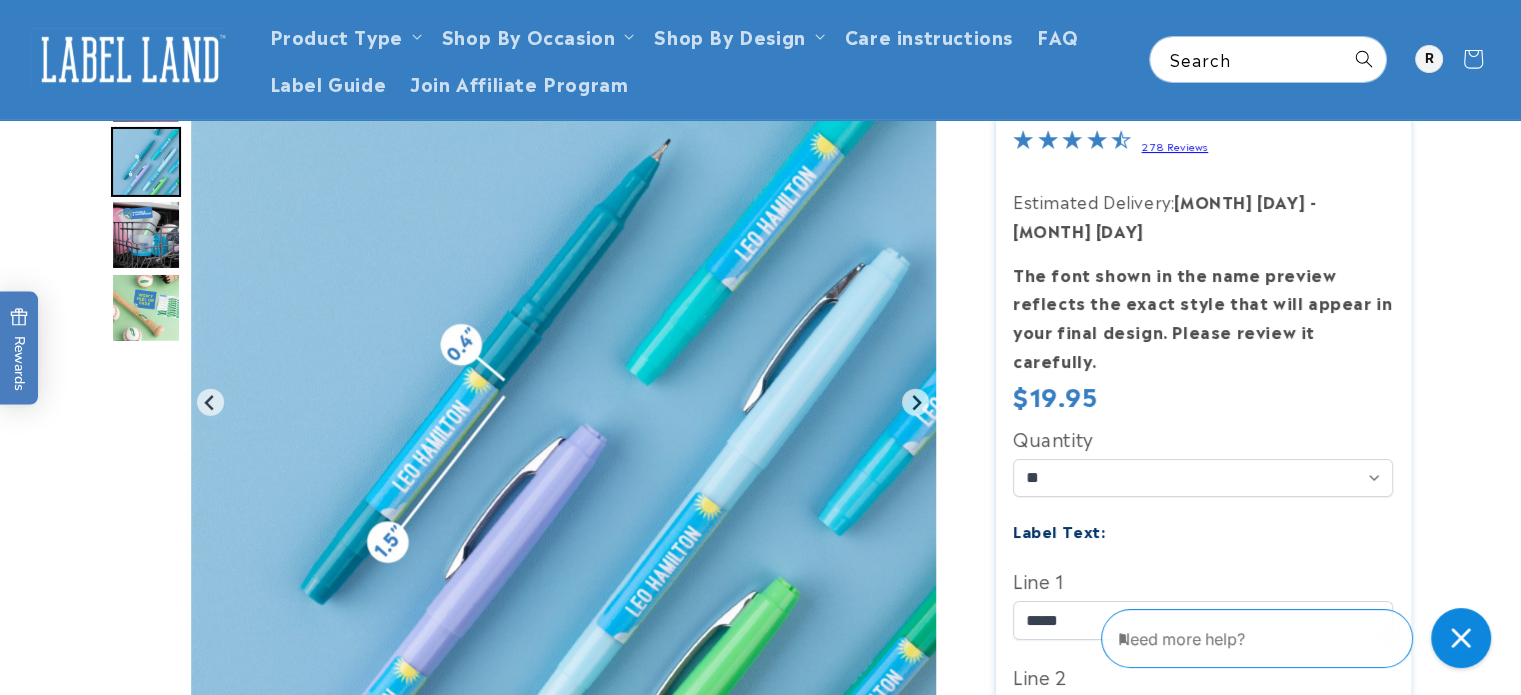 scroll, scrollTop: 0, scrollLeft: 0, axis: both 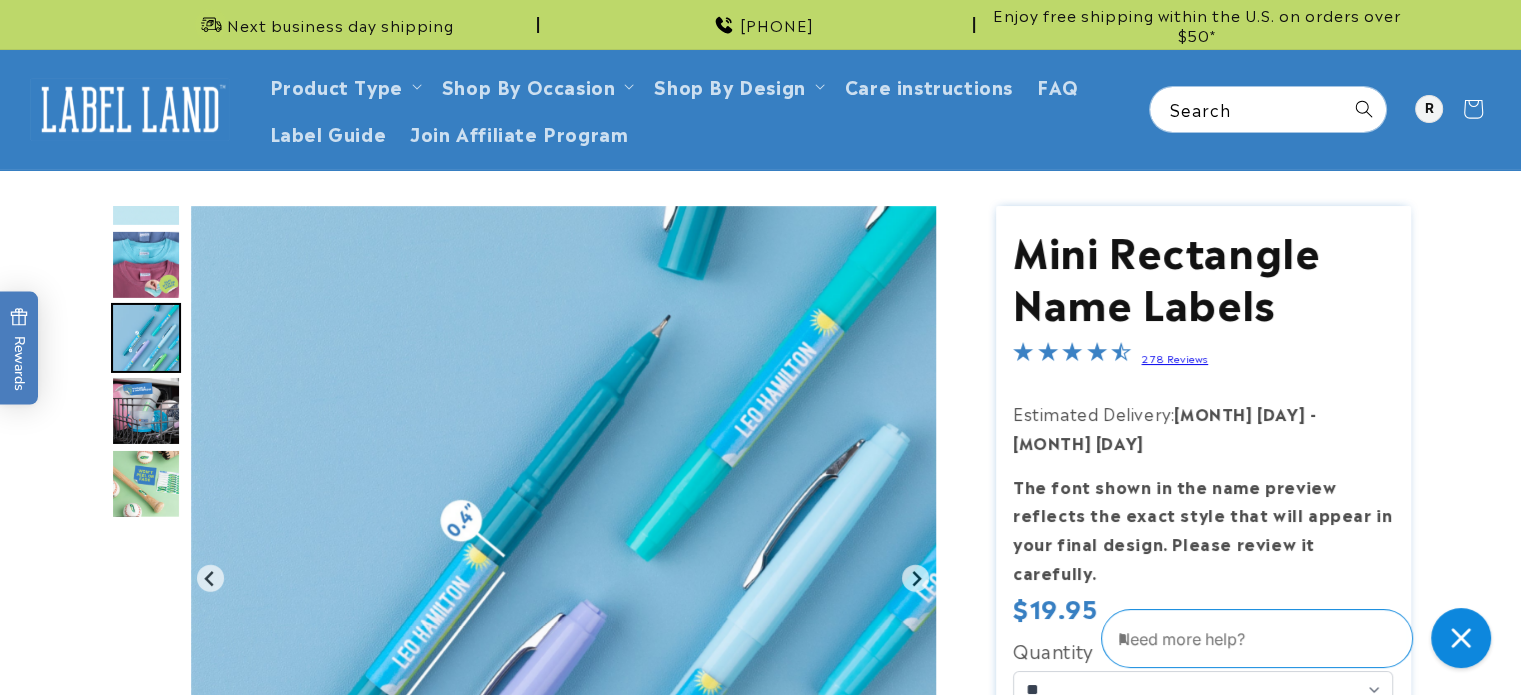 click at bounding box center (146, 265) 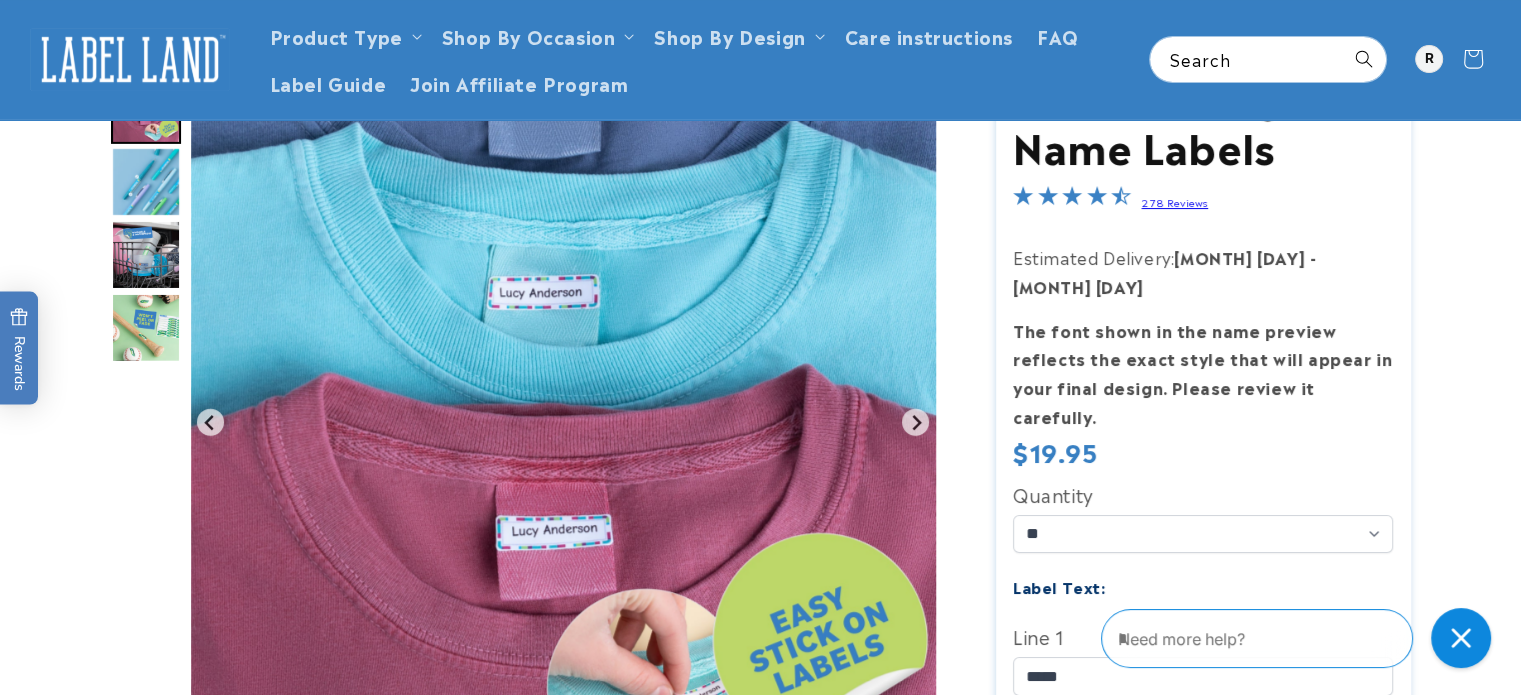 scroll, scrollTop: 0, scrollLeft: 0, axis: both 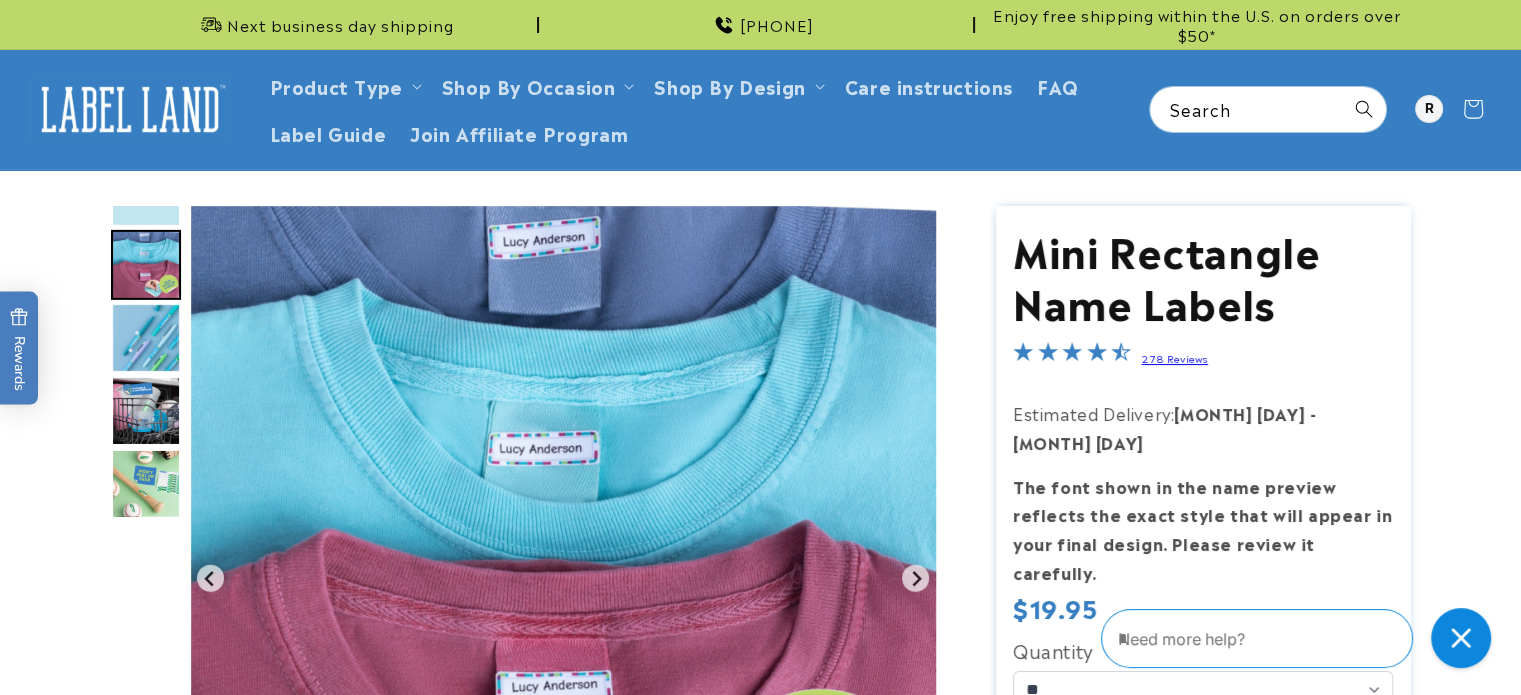 click at bounding box center (146, 192) 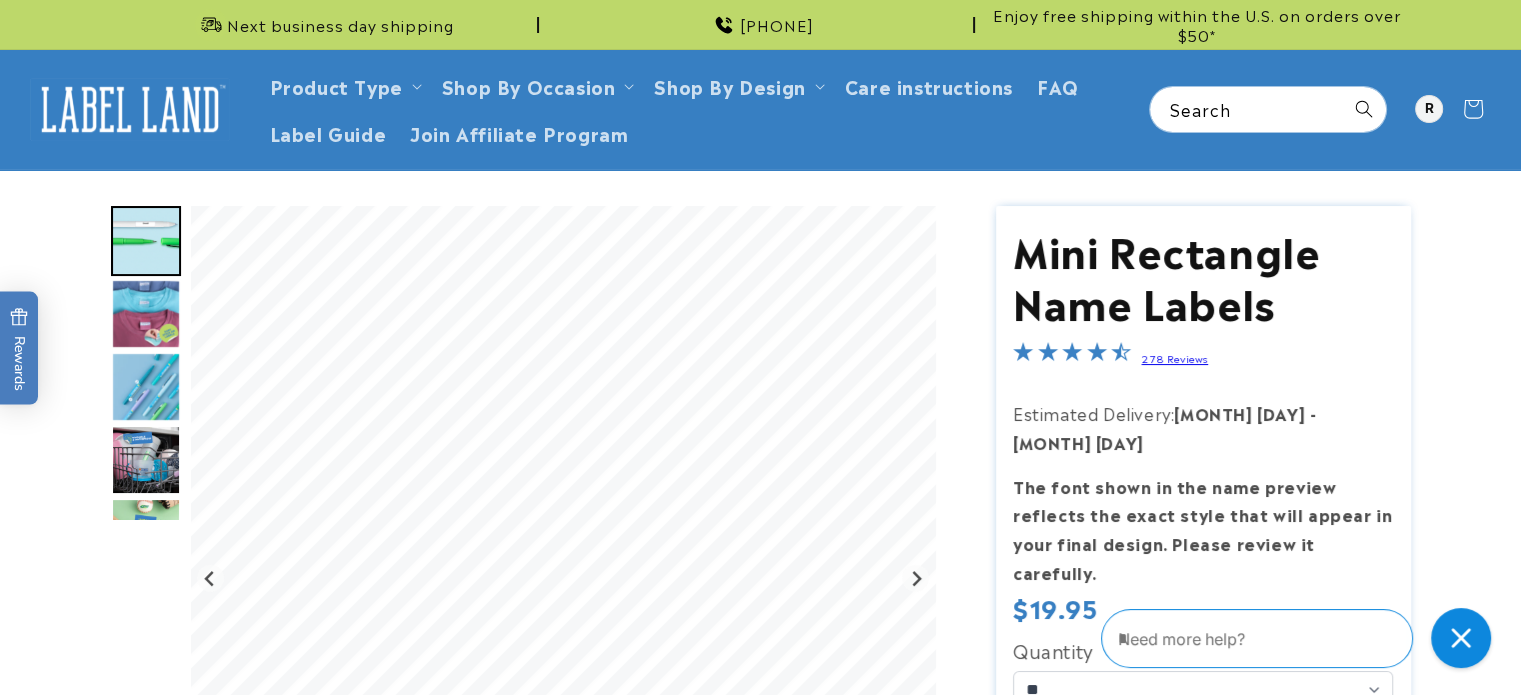click on "278 Reviews" at bounding box center [1174, 358] 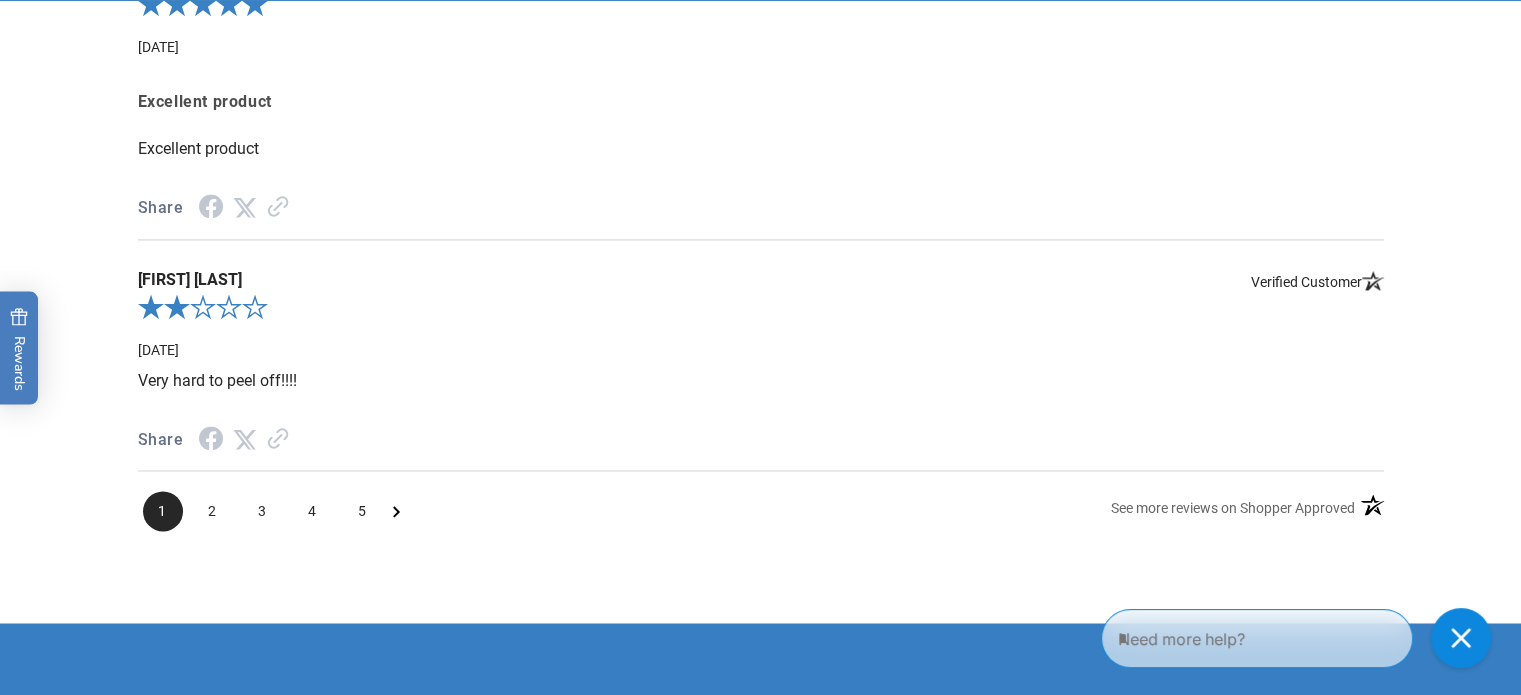 scroll, scrollTop: 3090, scrollLeft: 0, axis: vertical 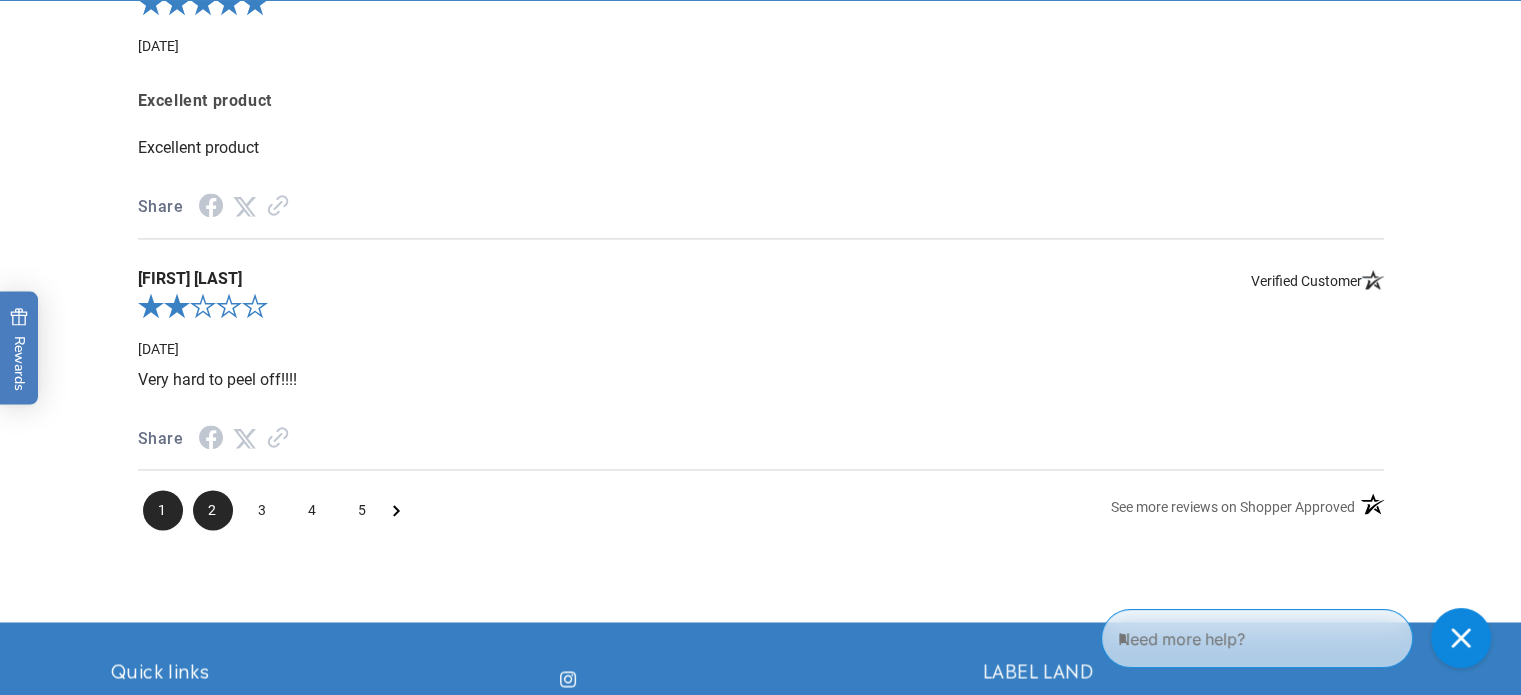 click on "2" at bounding box center (213, 510) 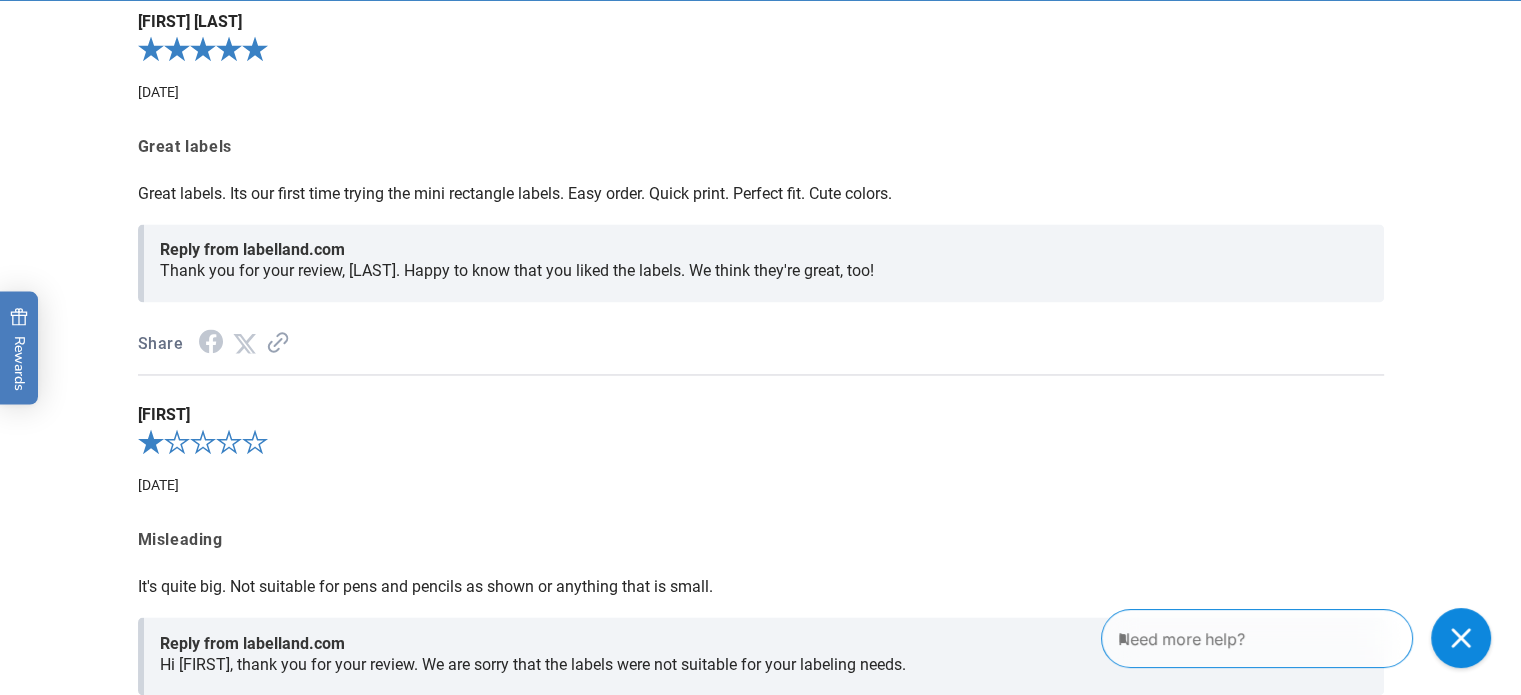 scroll, scrollTop: 3433, scrollLeft: 0, axis: vertical 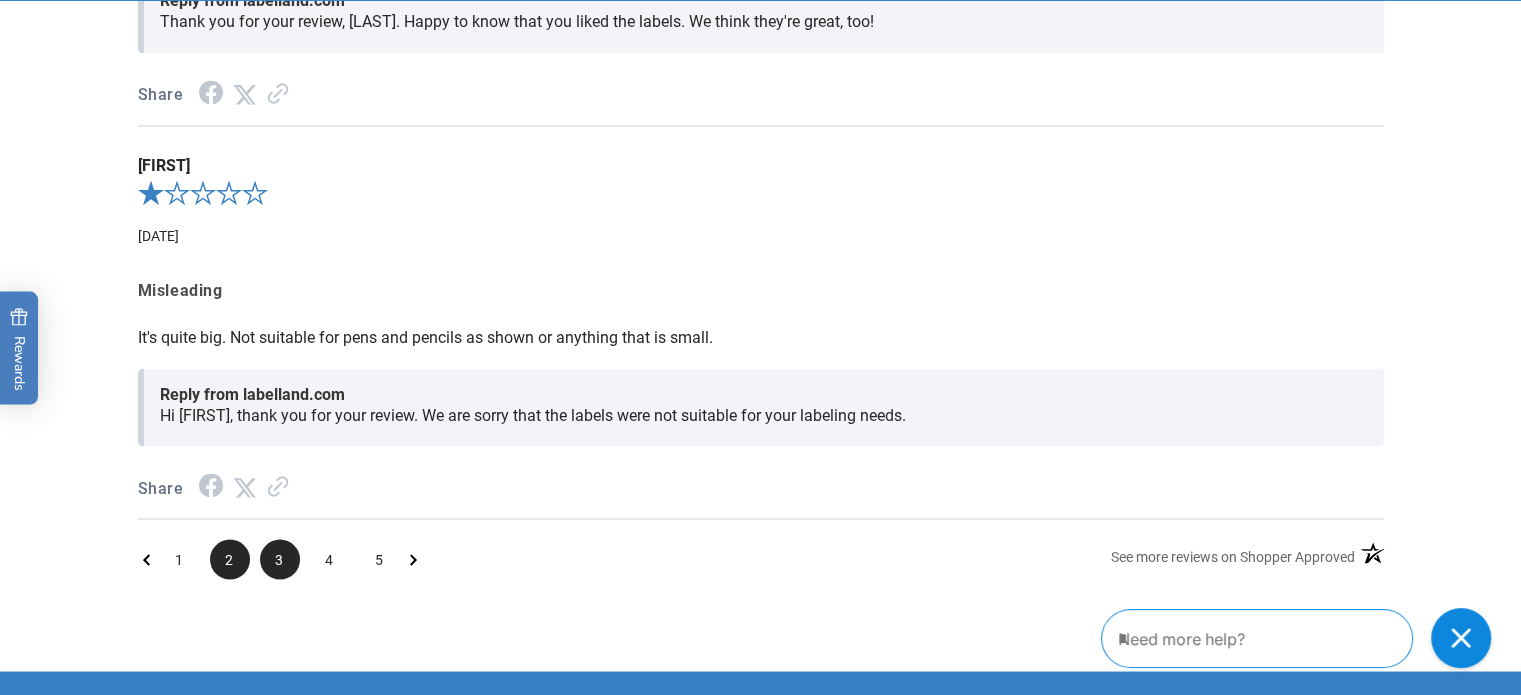 click on "3" at bounding box center [280, 559] 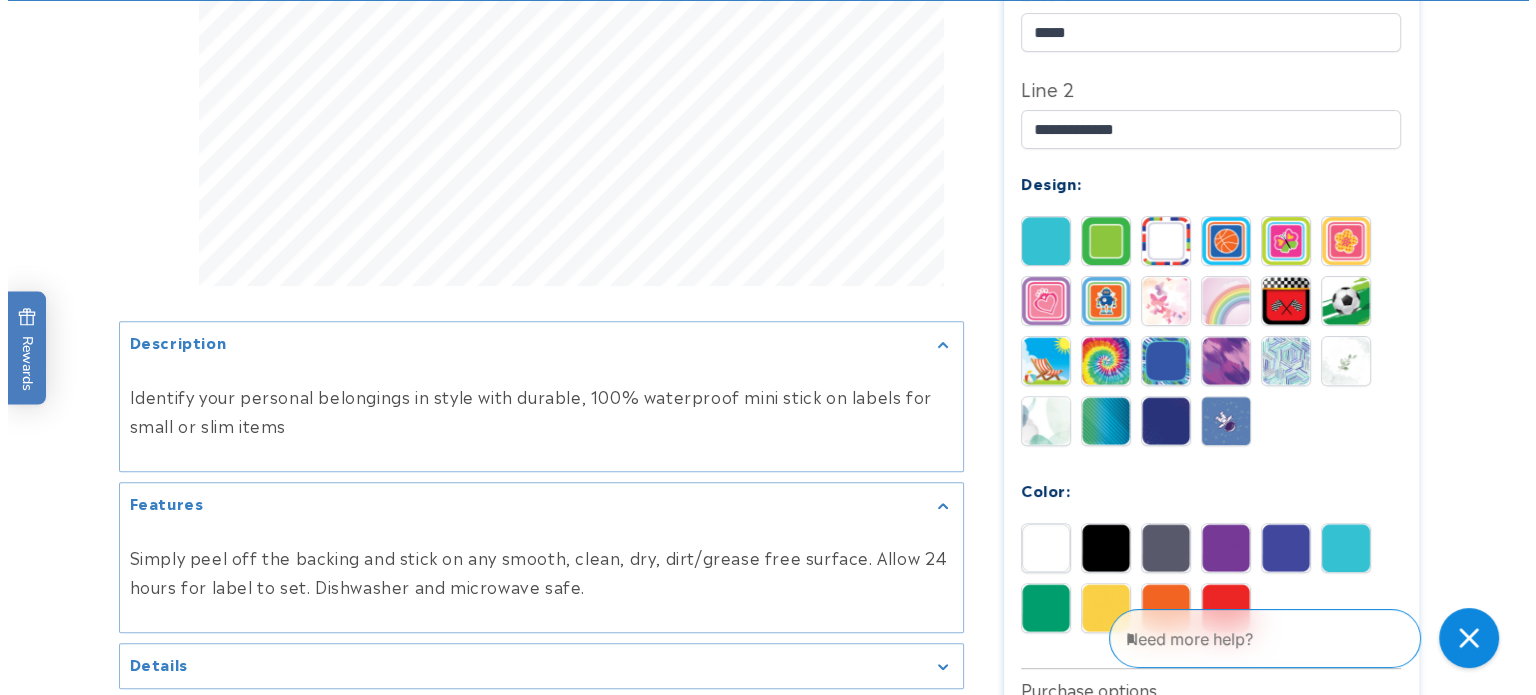 scroll, scrollTop: 1200, scrollLeft: 0, axis: vertical 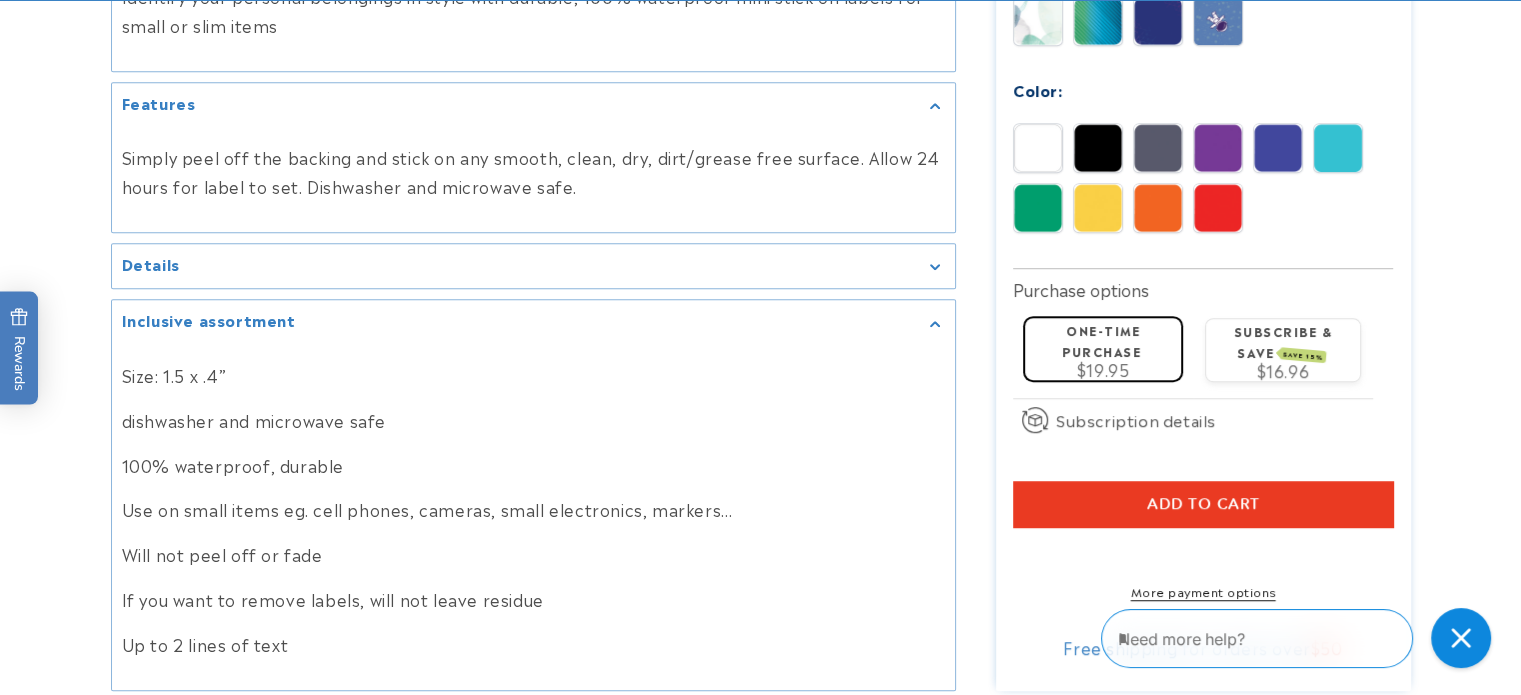 click on "Add to cart" at bounding box center [1203, 504] 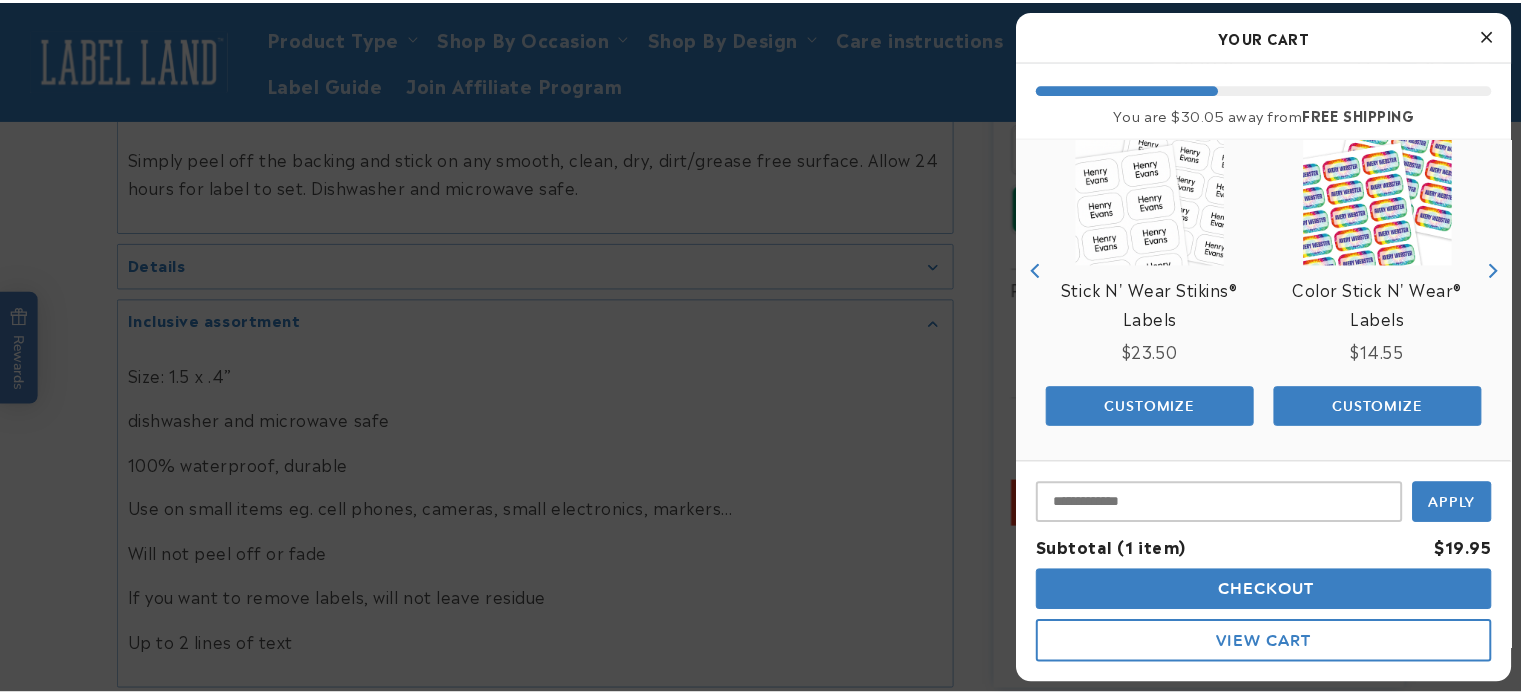 scroll, scrollTop: 0, scrollLeft: 0, axis: both 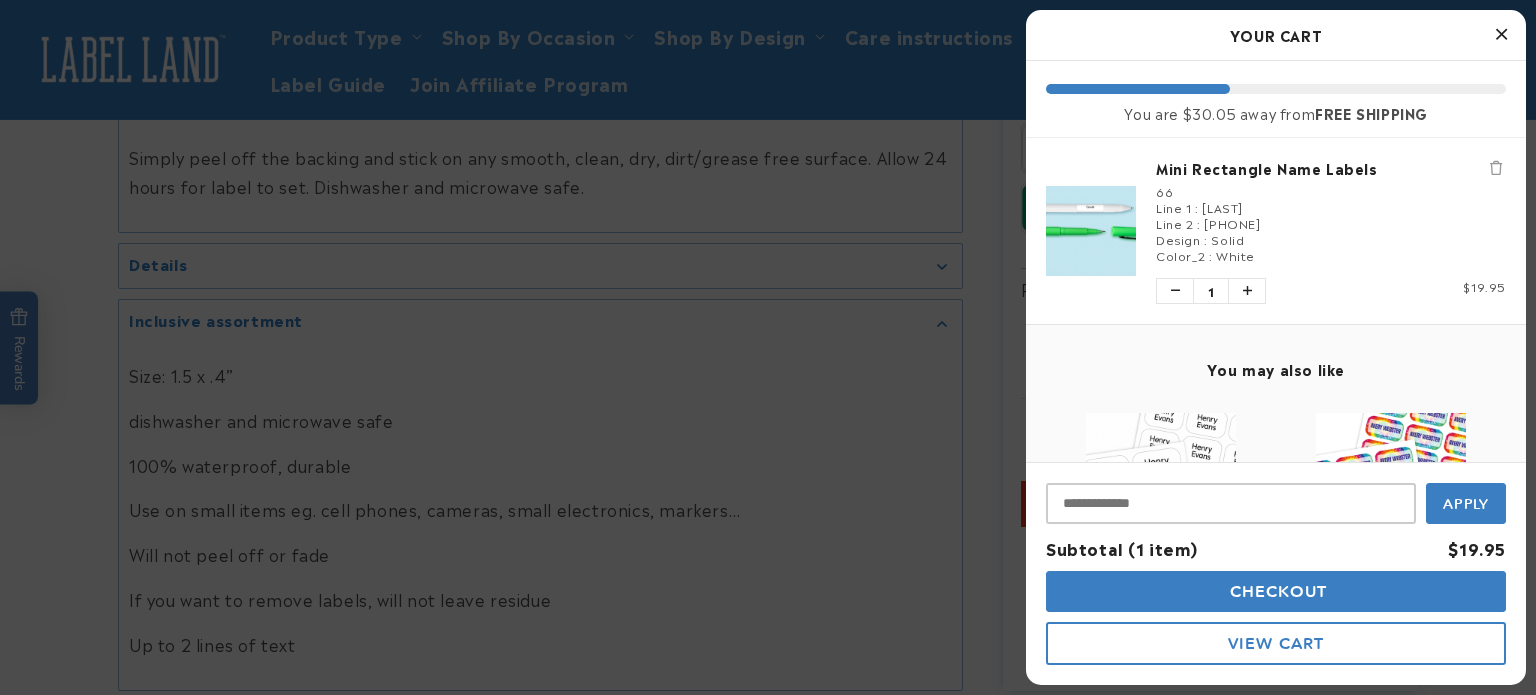 click at bounding box center (768, 347) 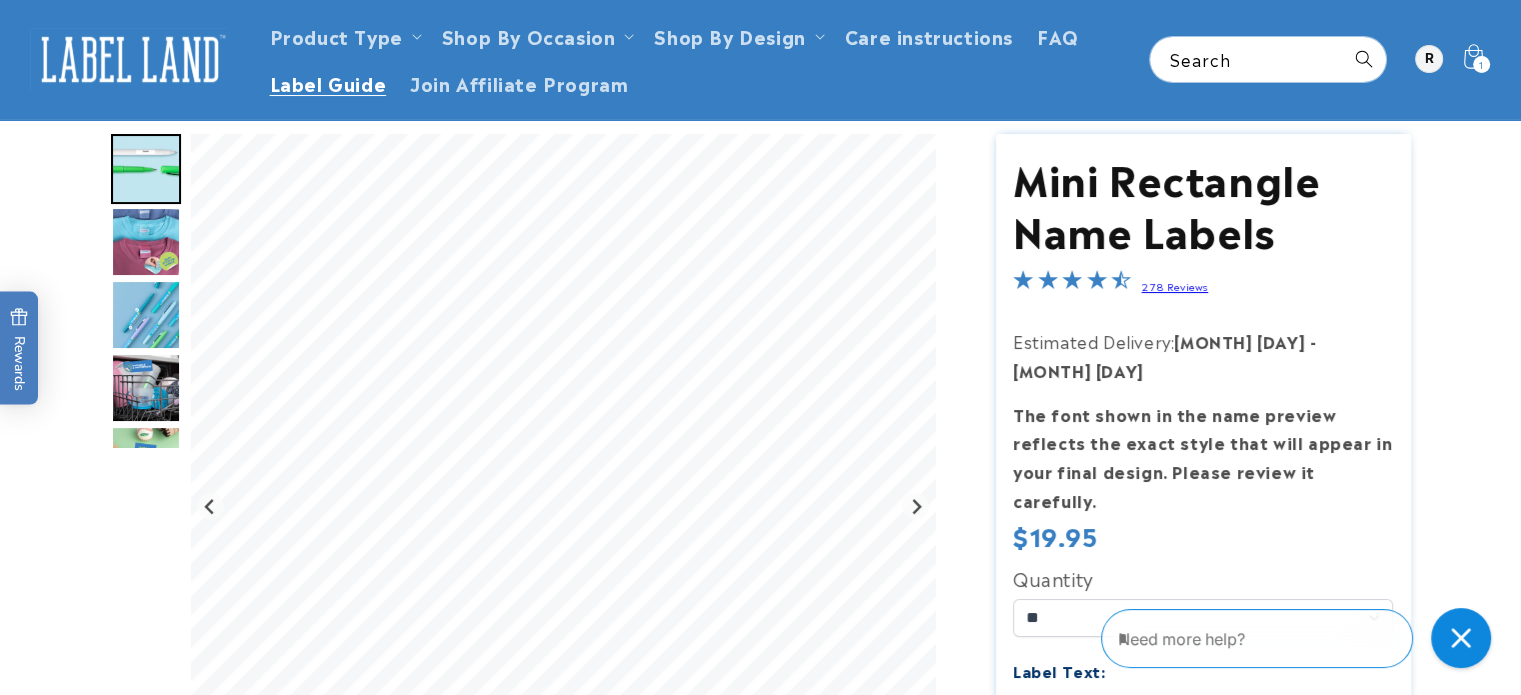 scroll, scrollTop: 0, scrollLeft: 0, axis: both 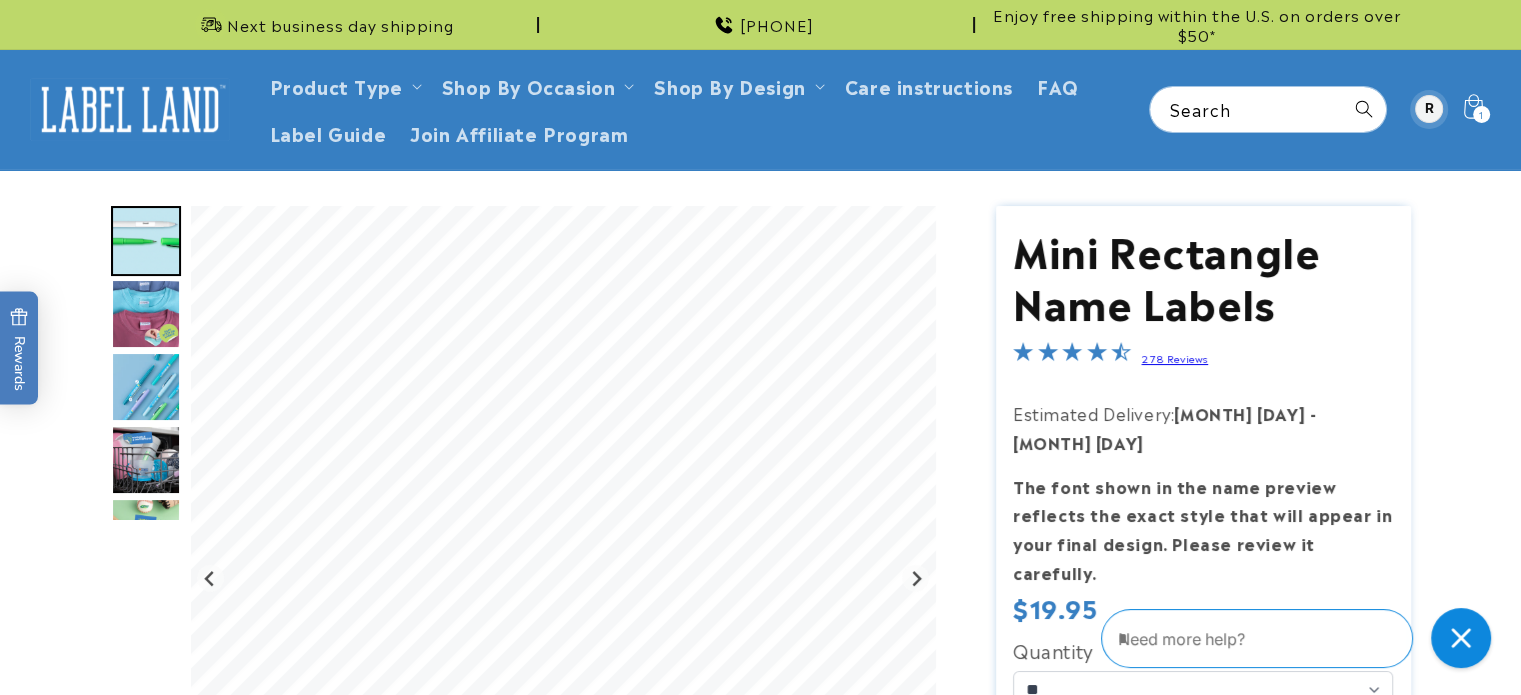 click at bounding box center (1429, 109) 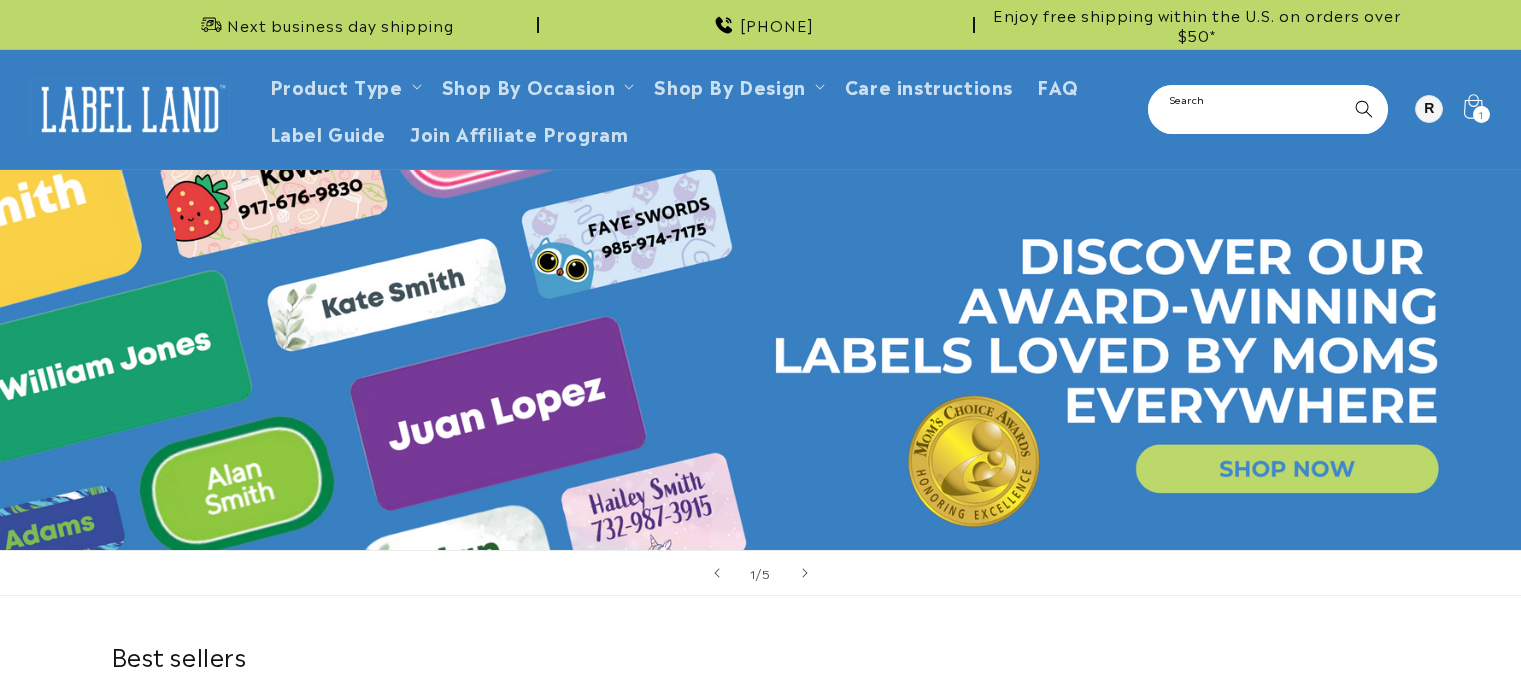 click on "Search" at bounding box center (1268, 109) 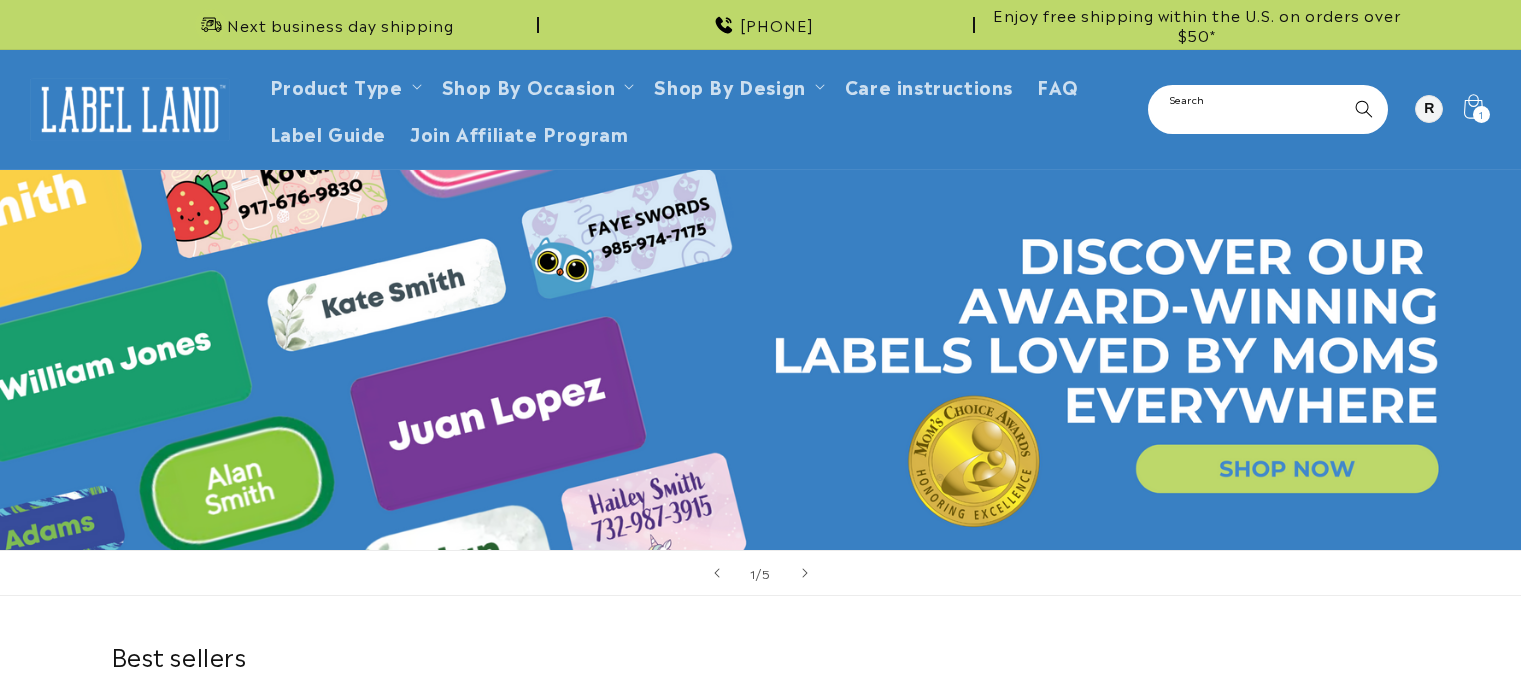 scroll, scrollTop: 0, scrollLeft: 0, axis: both 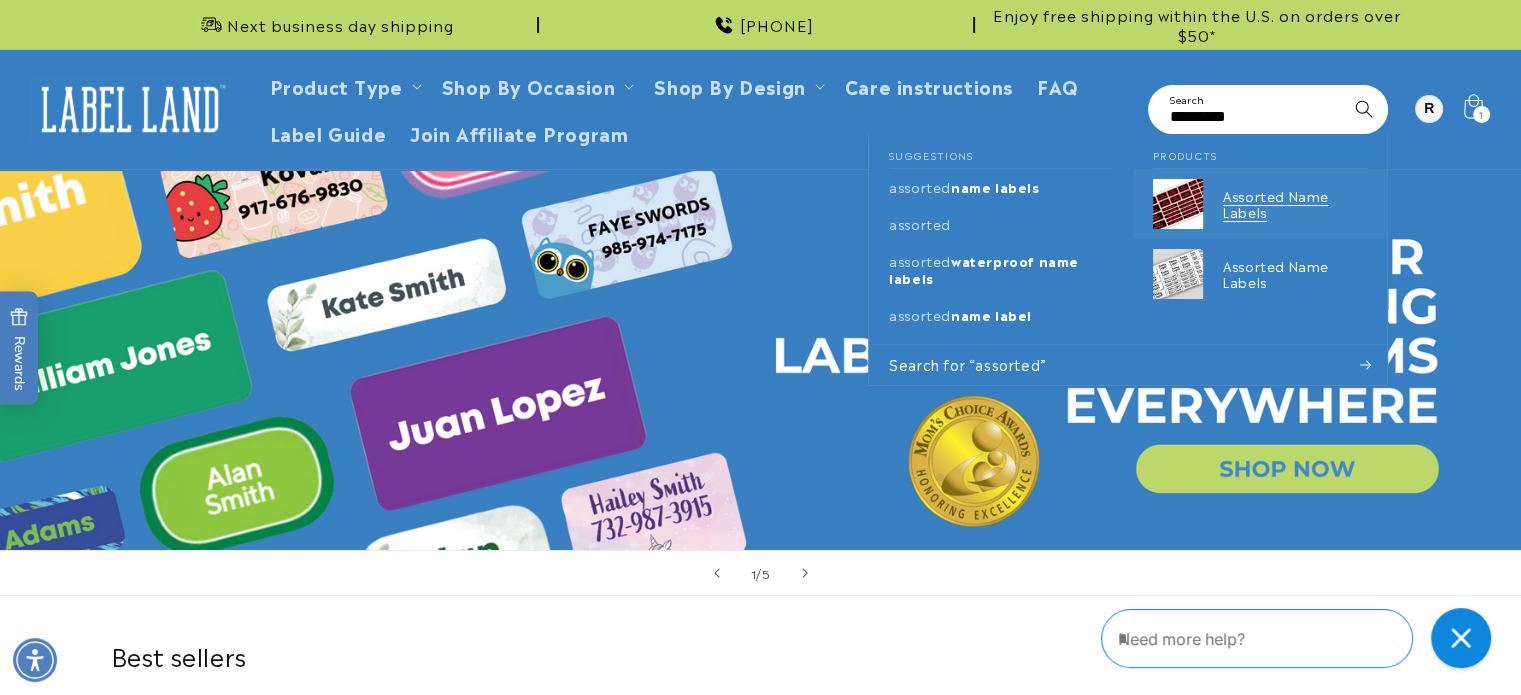 type on "********" 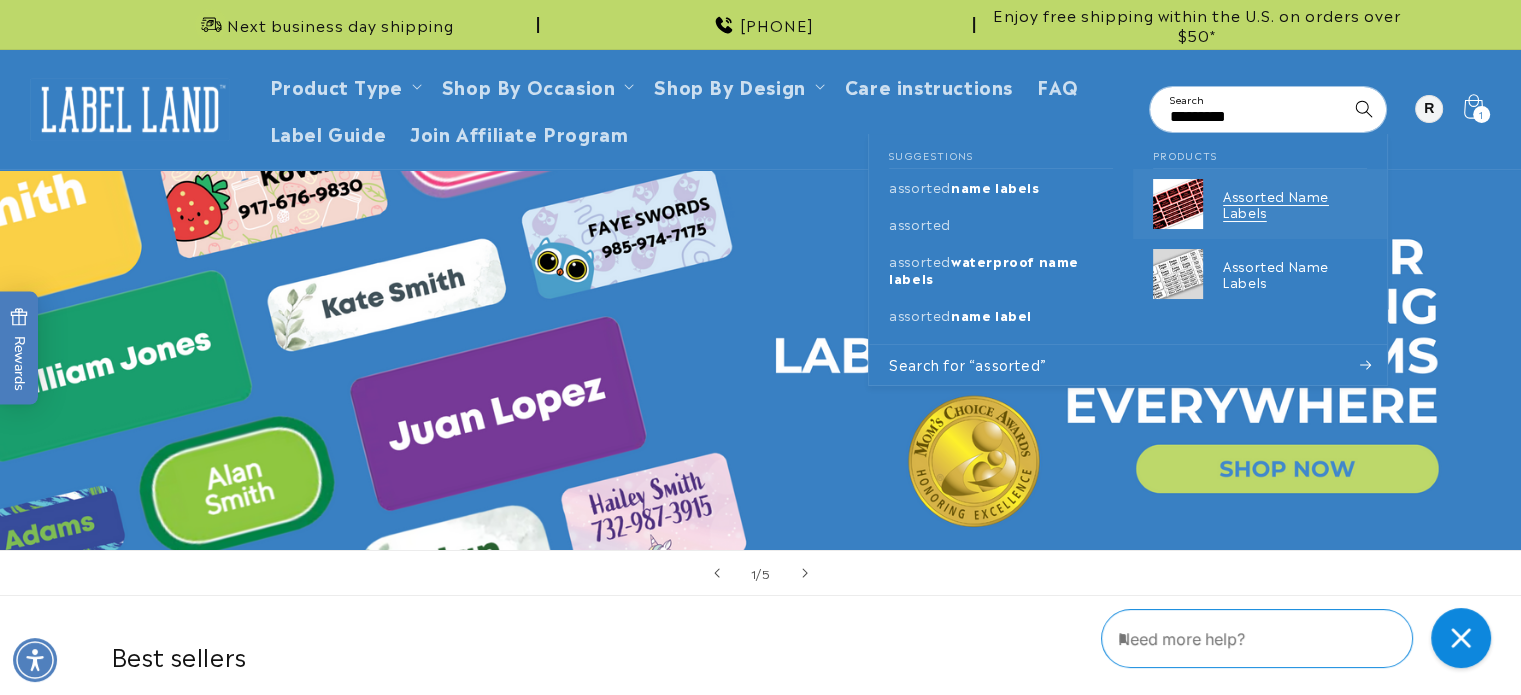click on "Assorted Name Labels" at bounding box center [1295, 205] 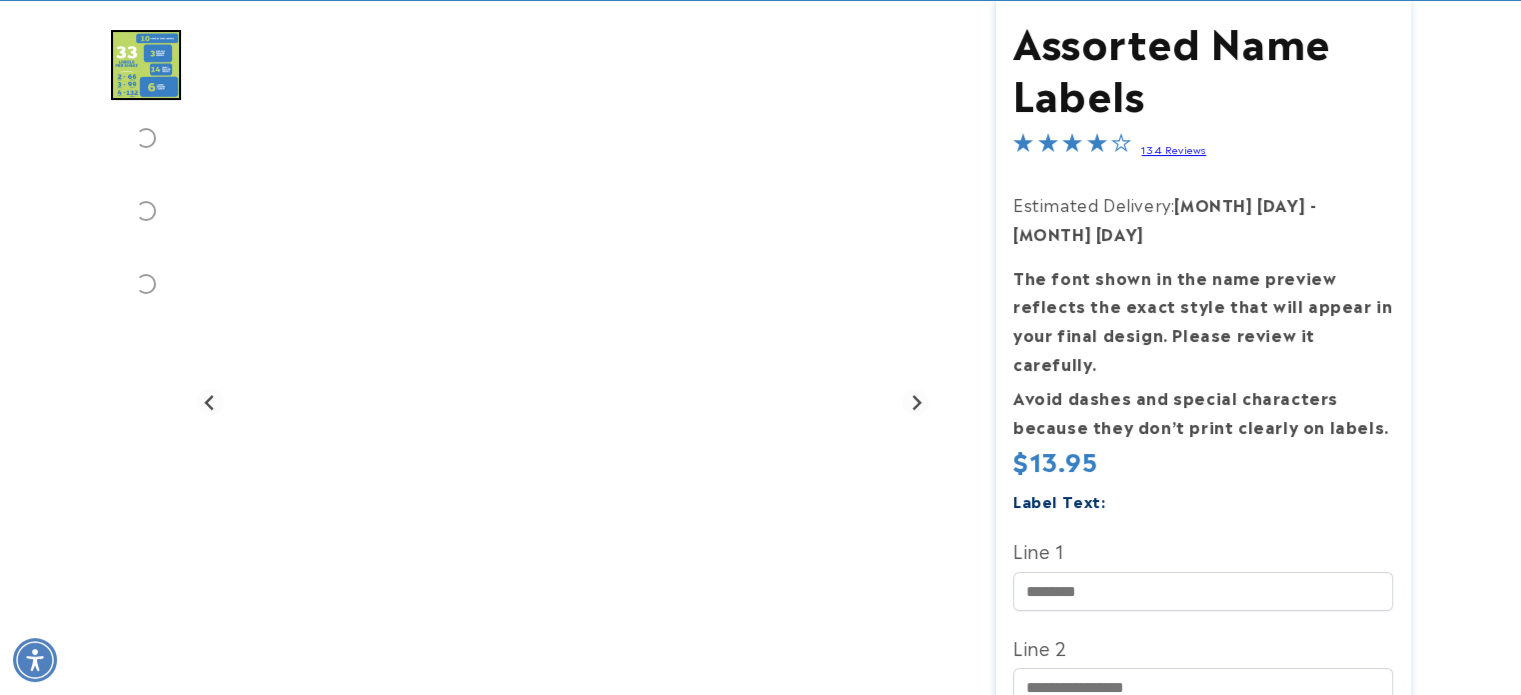 scroll, scrollTop: 200, scrollLeft: 0, axis: vertical 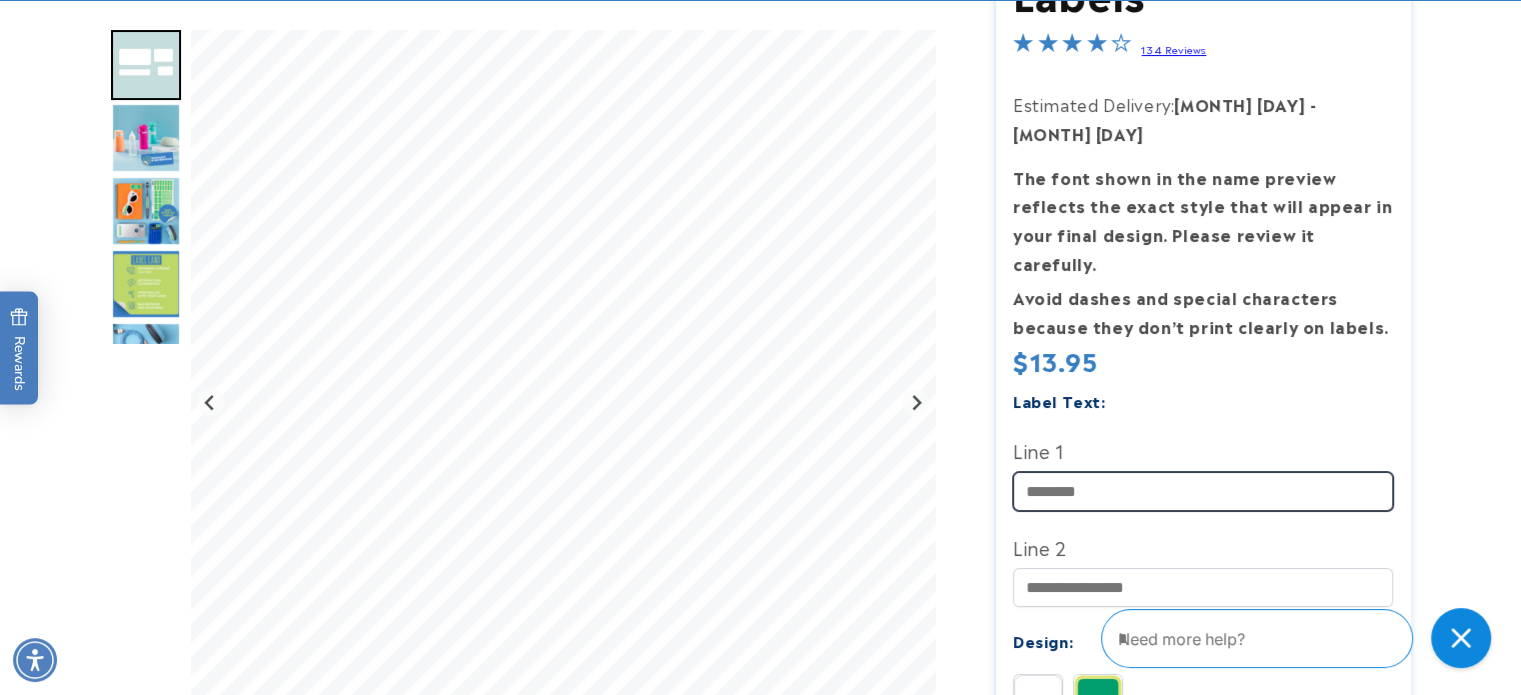 click on "Line 1" at bounding box center [1203, 491] 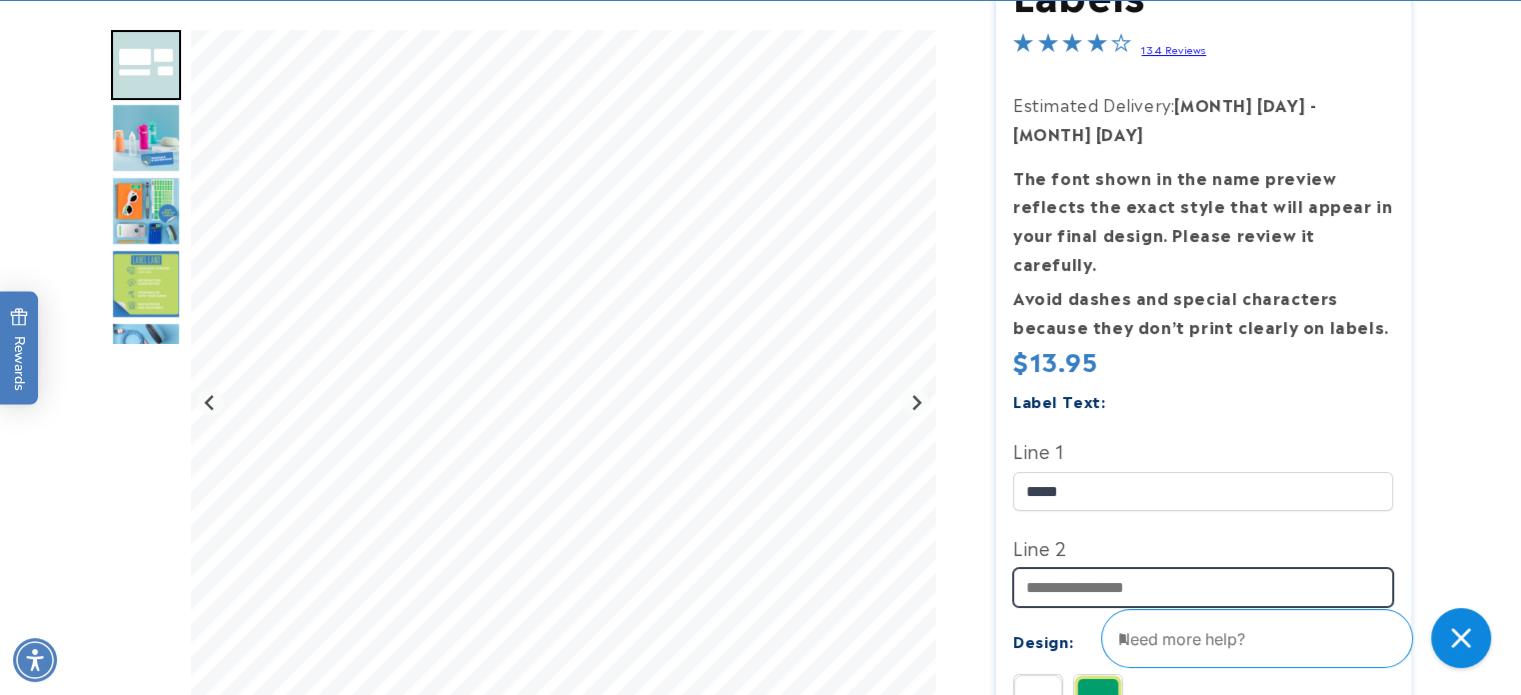 click on "Line 2" at bounding box center (1203, 587) 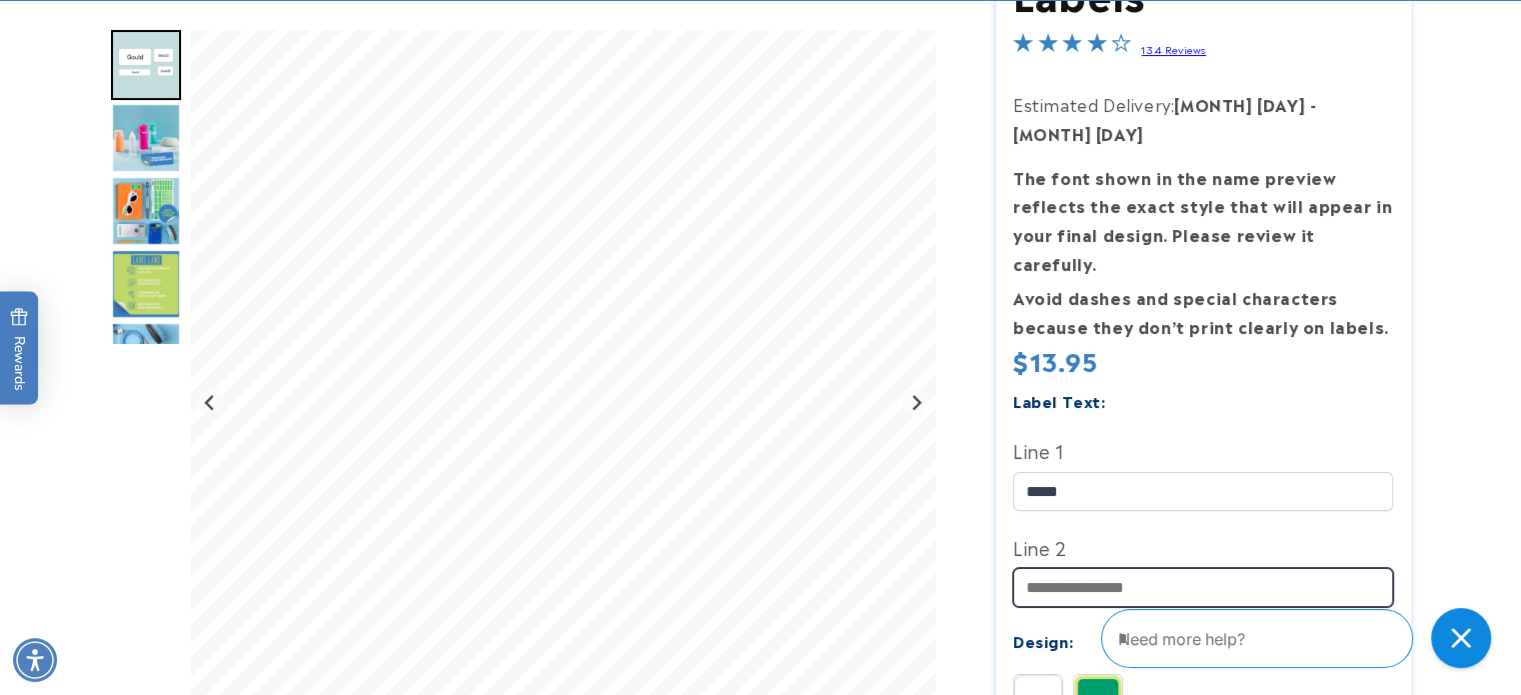 type on "**********" 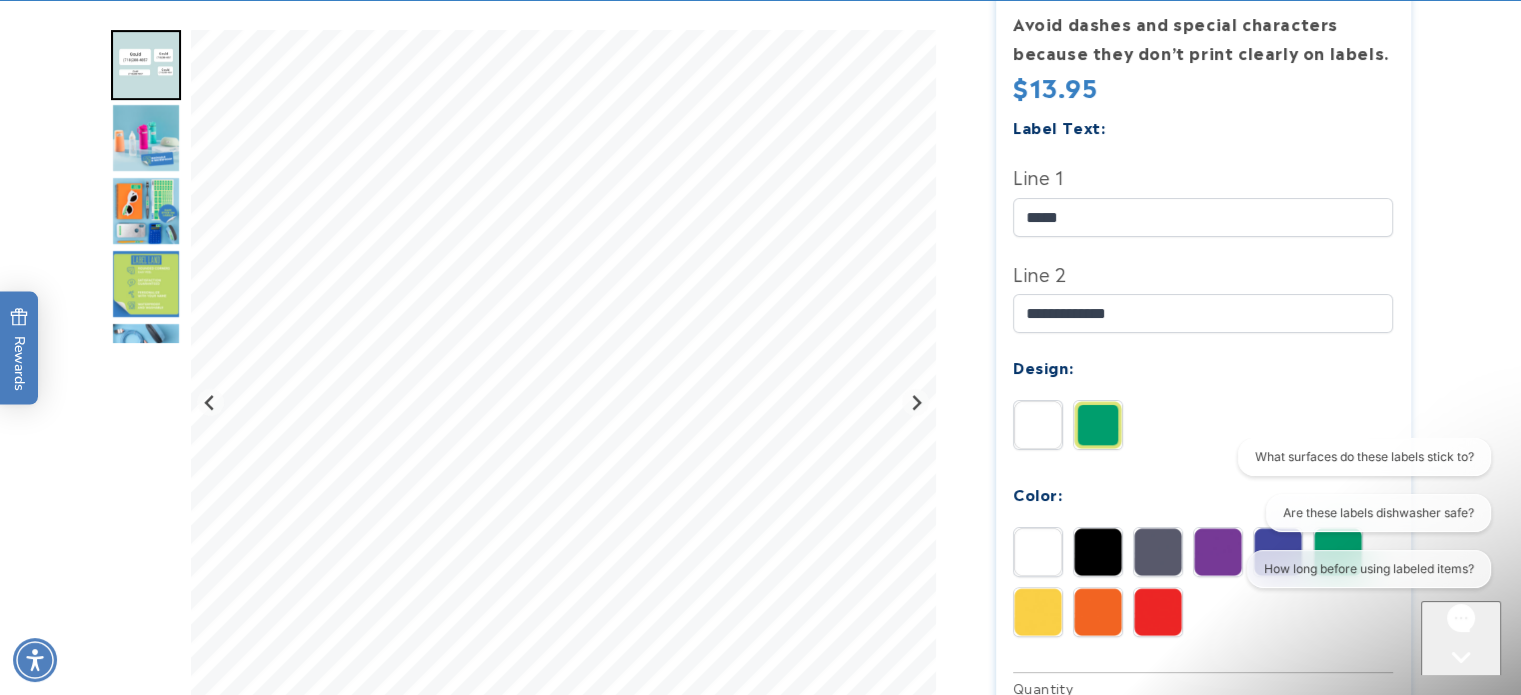 scroll, scrollTop: 600, scrollLeft: 0, axis: vertical 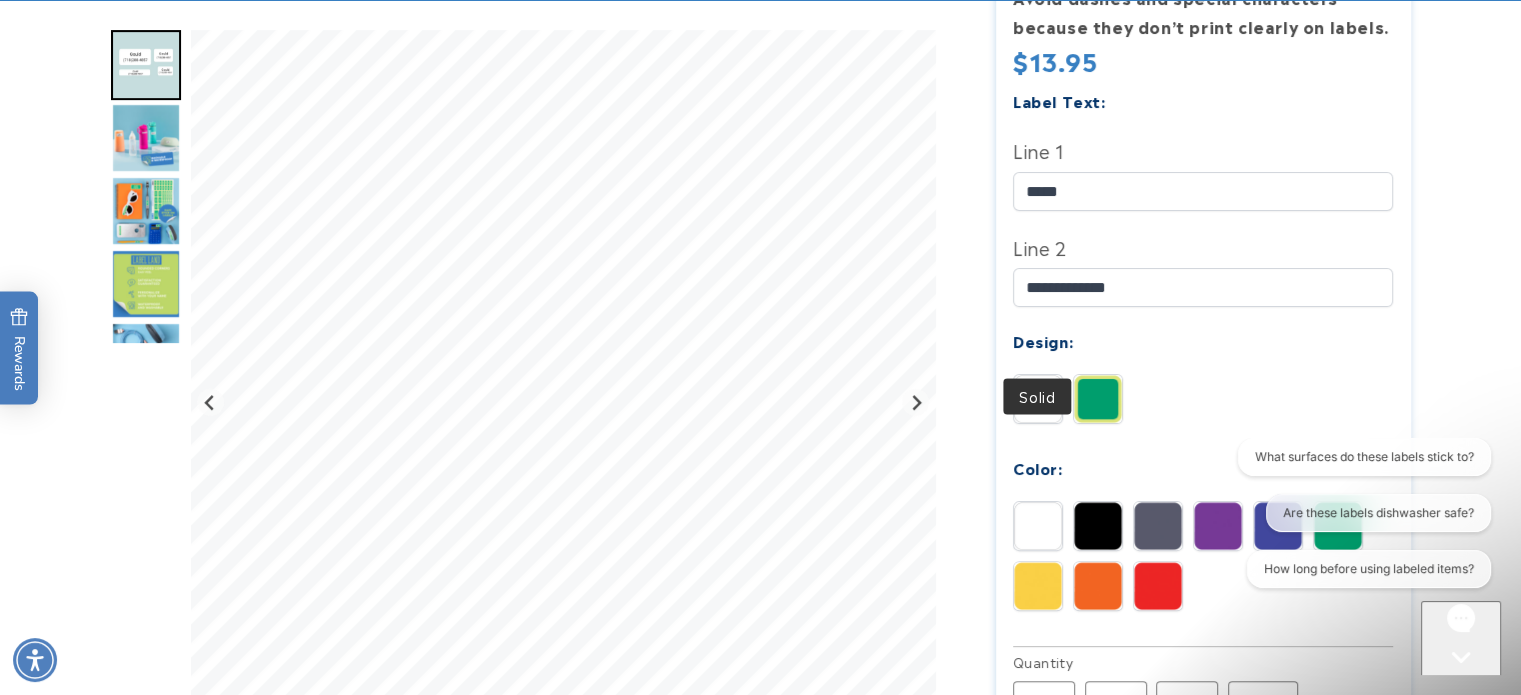 click at bounding box center [1098, 399] 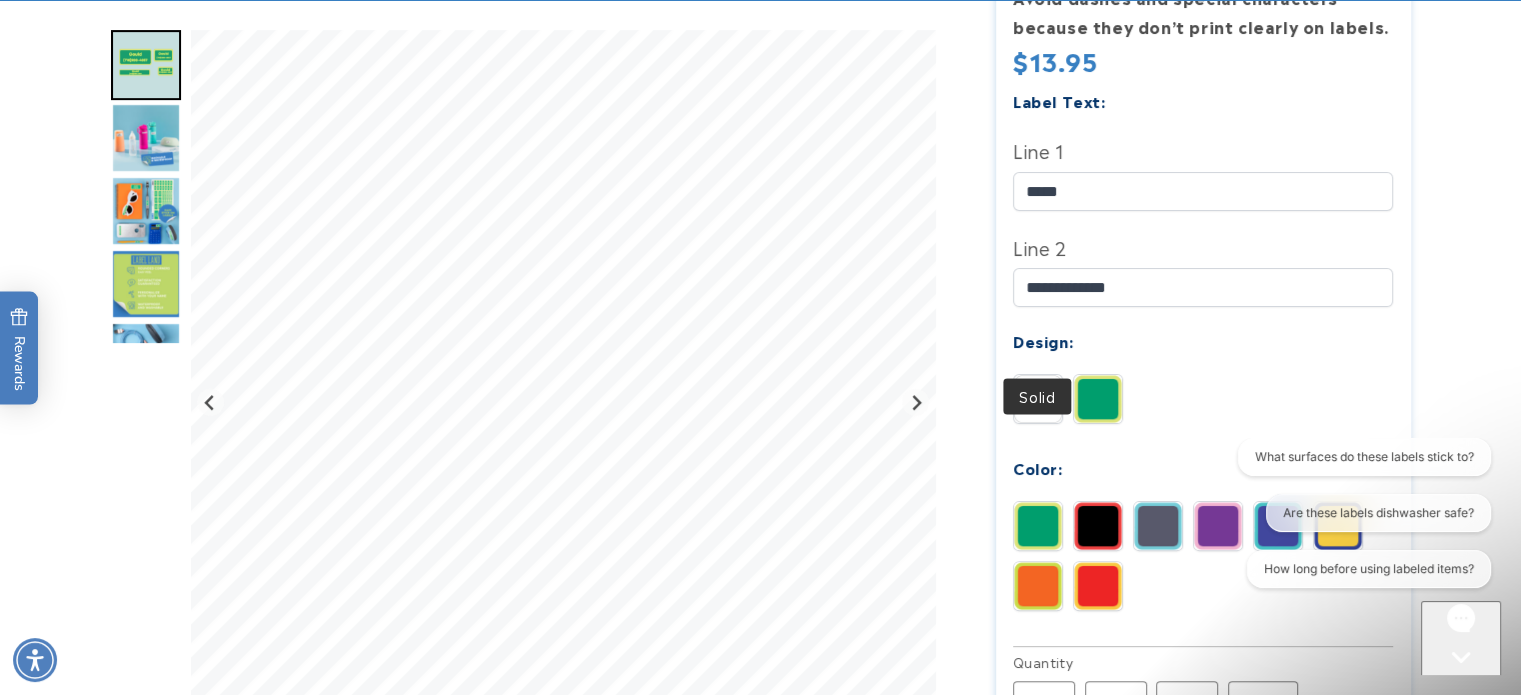 click at bounding box center (1038, 399) 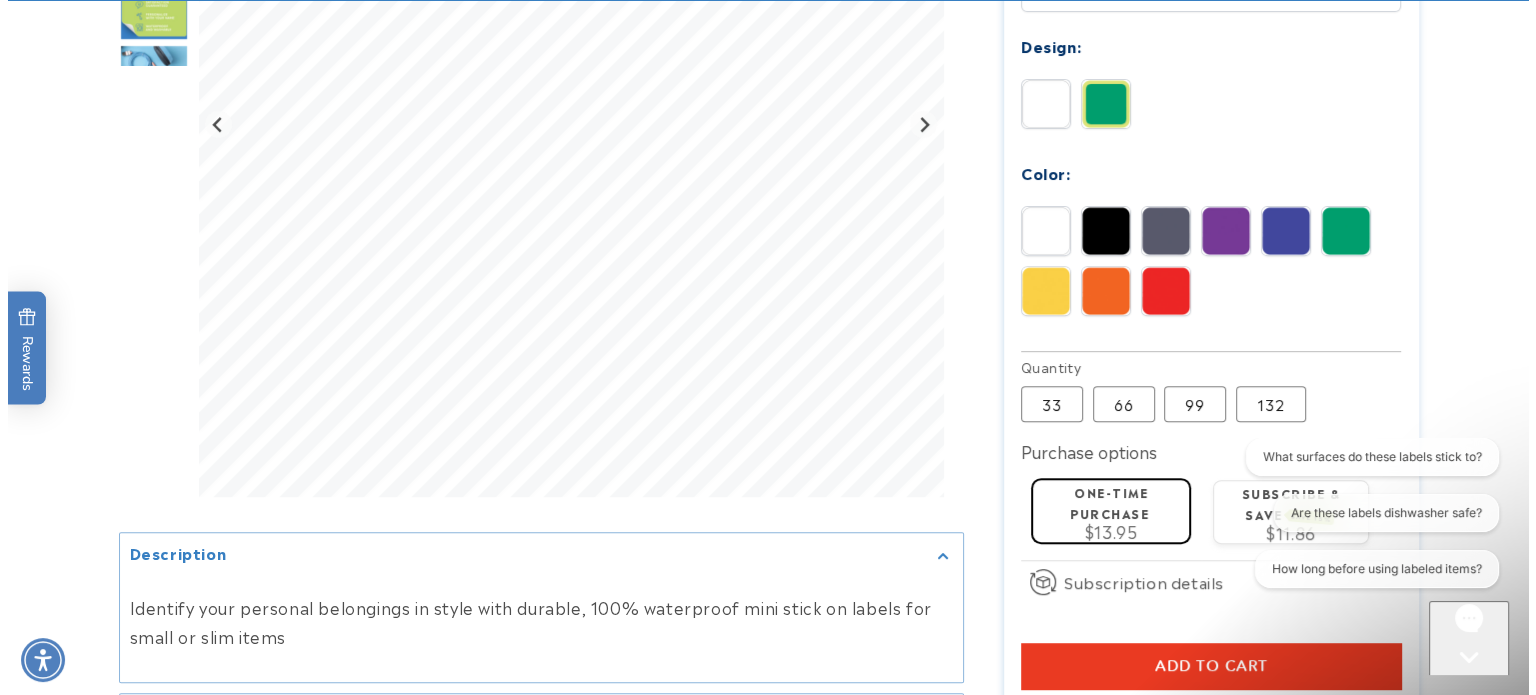 scroll, scrollTop: 900, scrollLeft: 0, axis: vertical 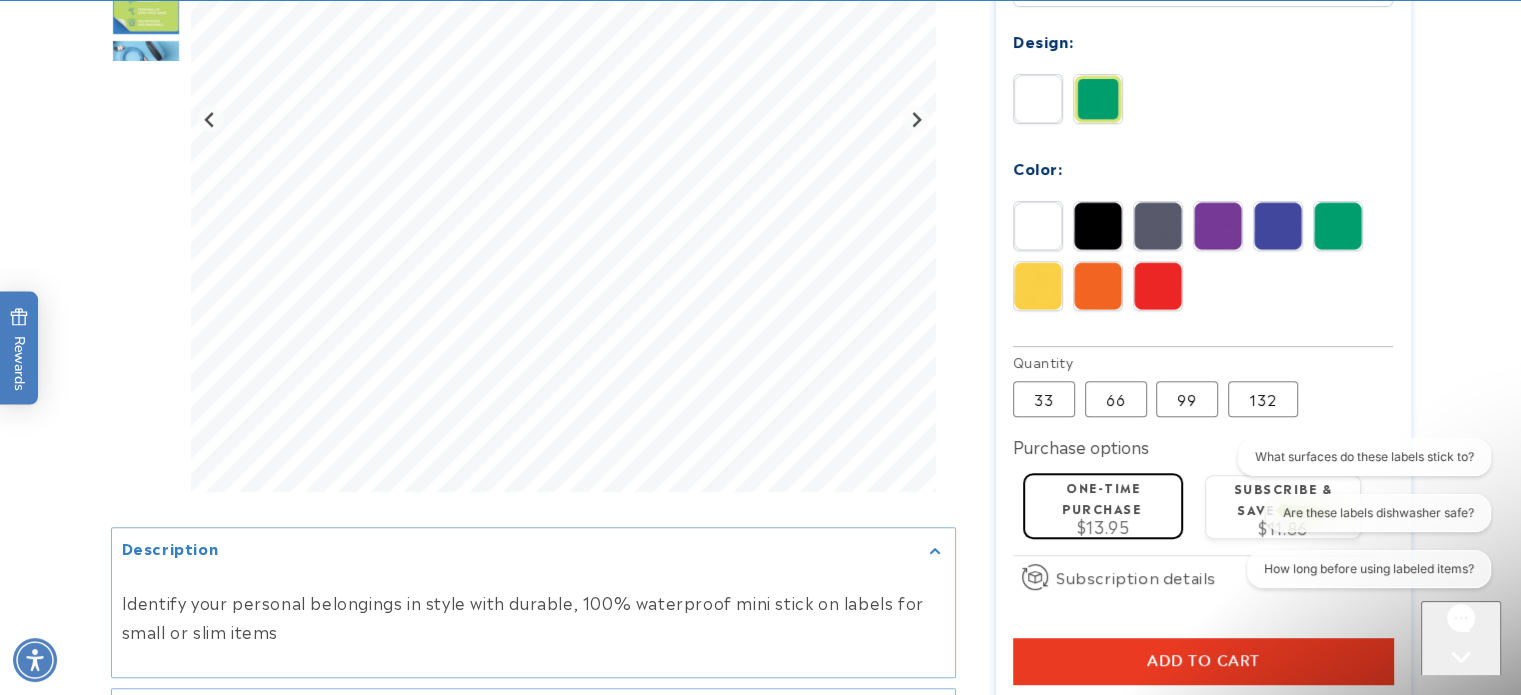 click on "Add to cart" at bounding box center [1203, 661] 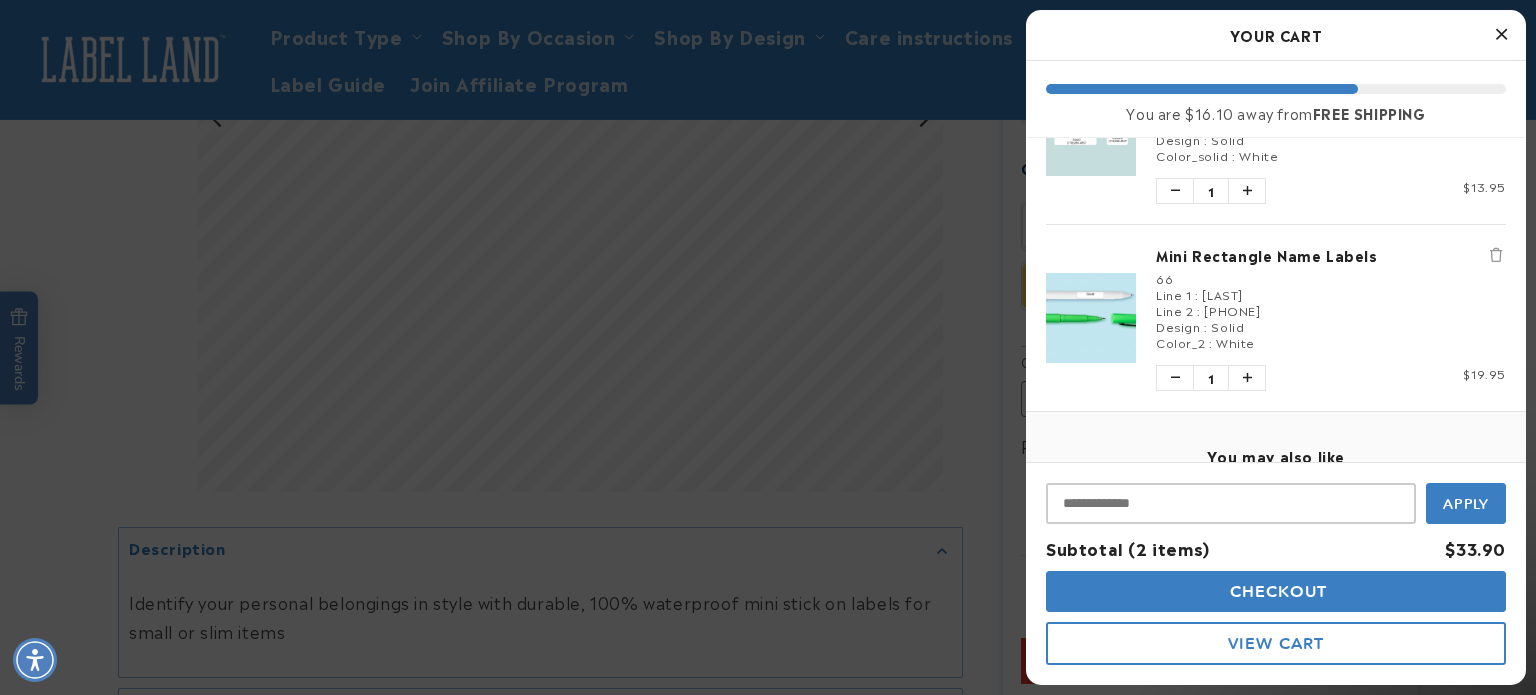 scroll, scrollTop: 0, scrollLeft: 0, axis: both 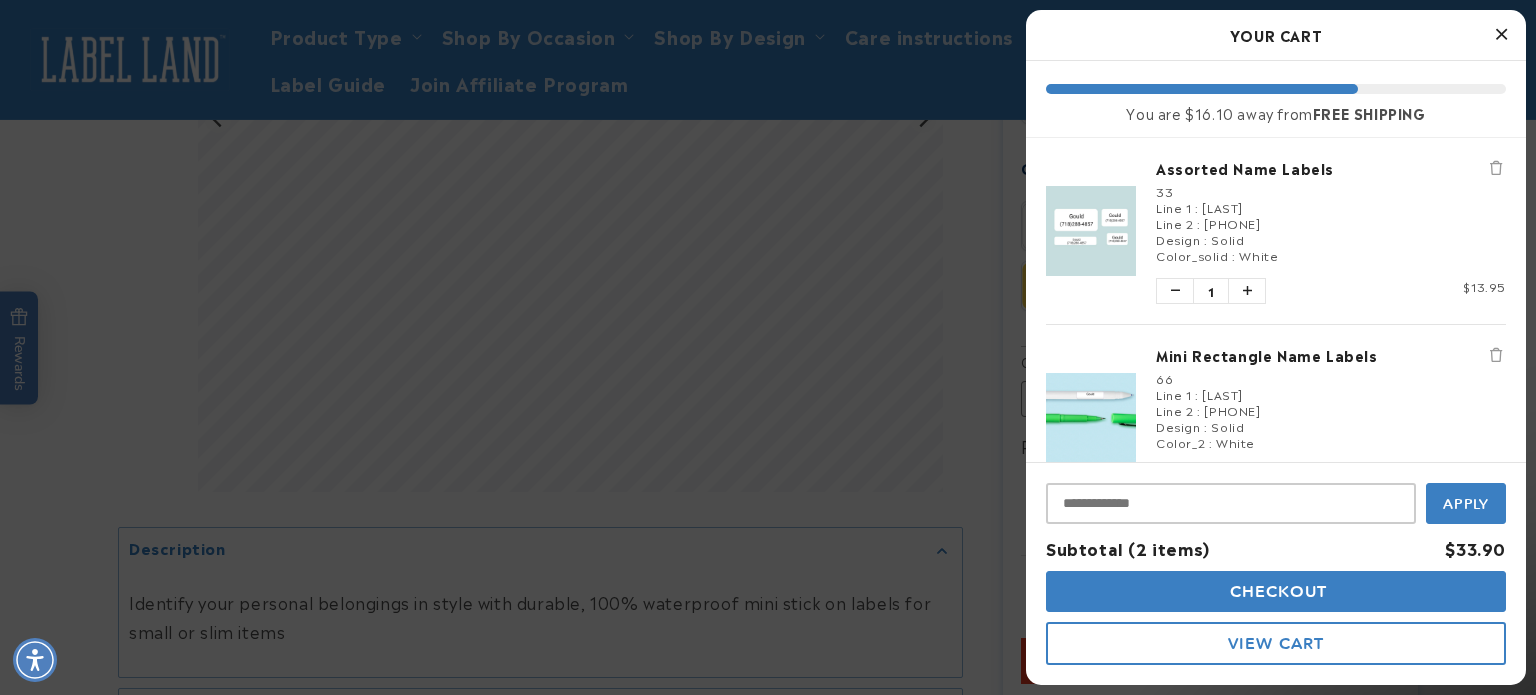 click on "Checkout" at bounding box center (1276, 591) 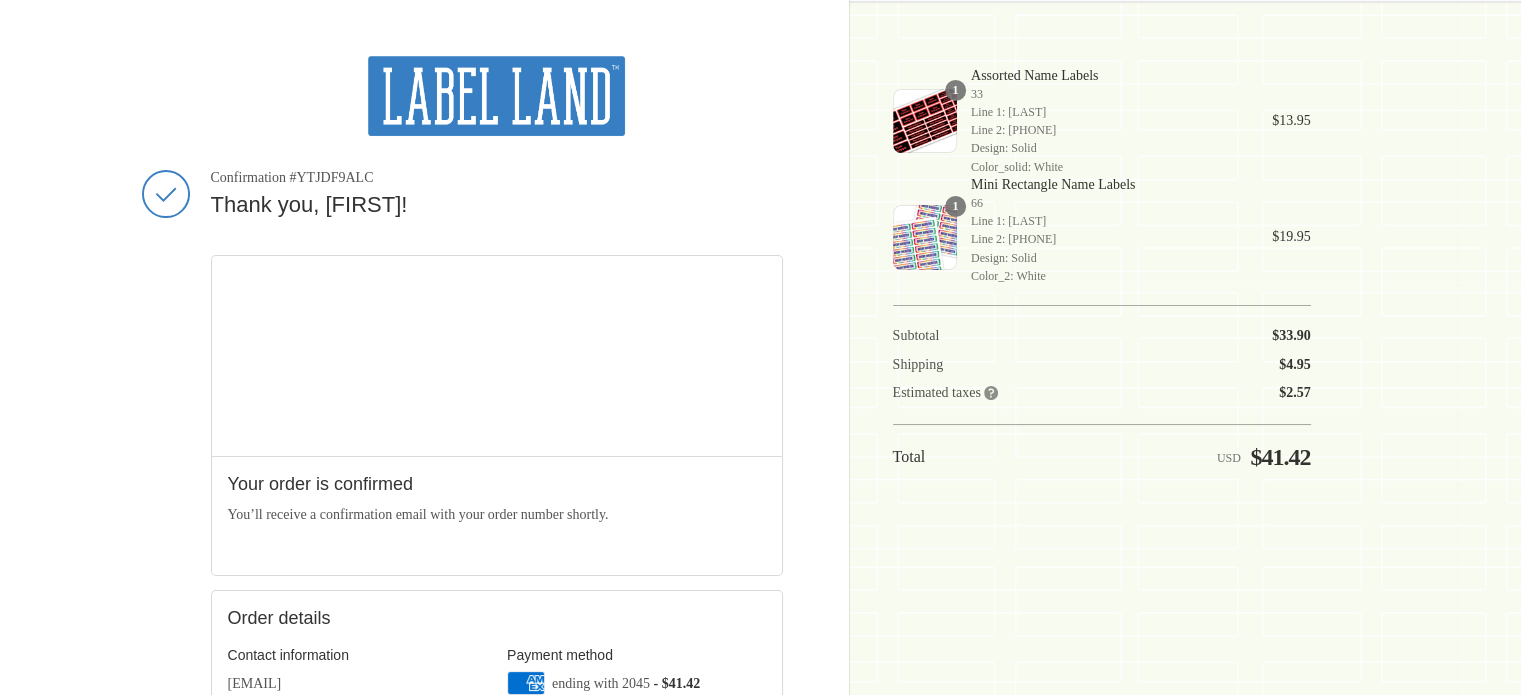 scroll, scrollTop: 0, scrollLeft: 0, axis: both 